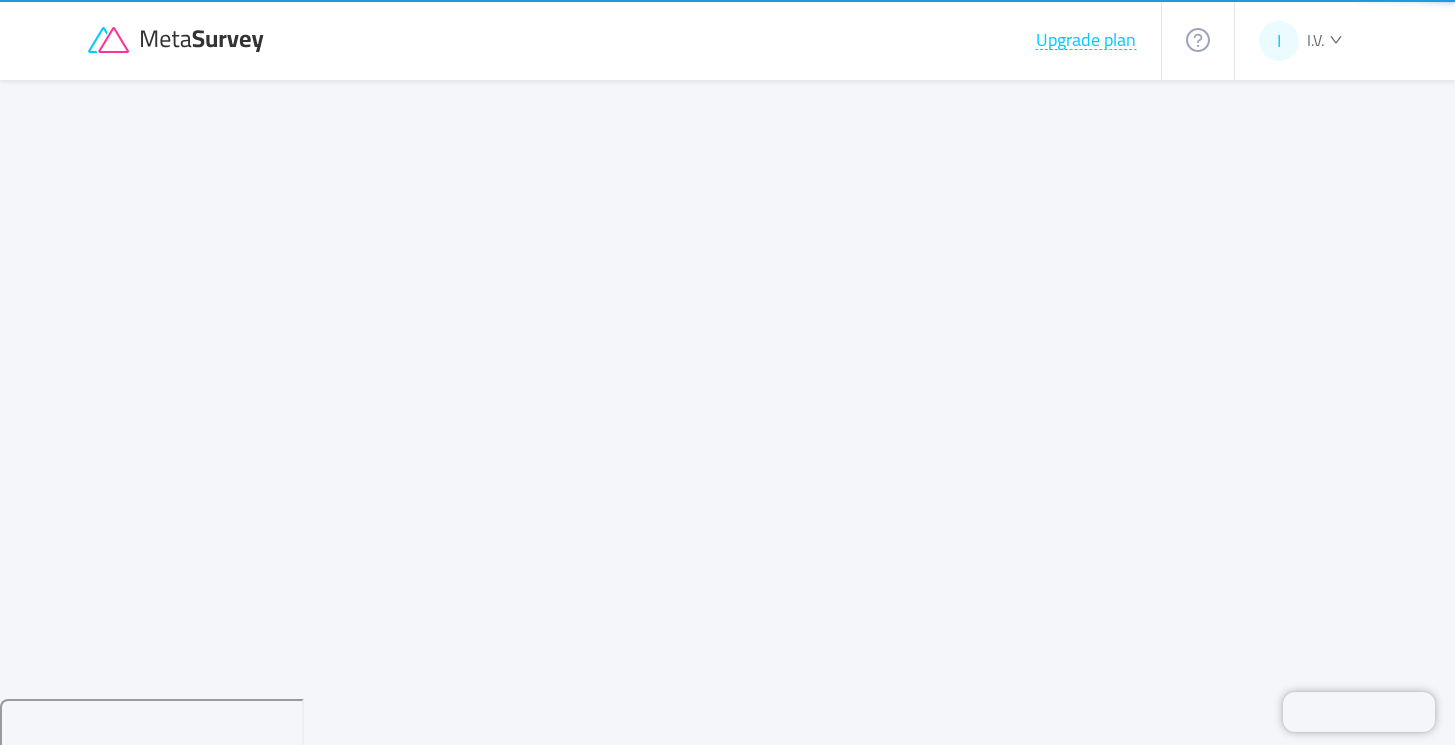 scroll, scrollTop: 0, scrollLeft: 0, axis: both 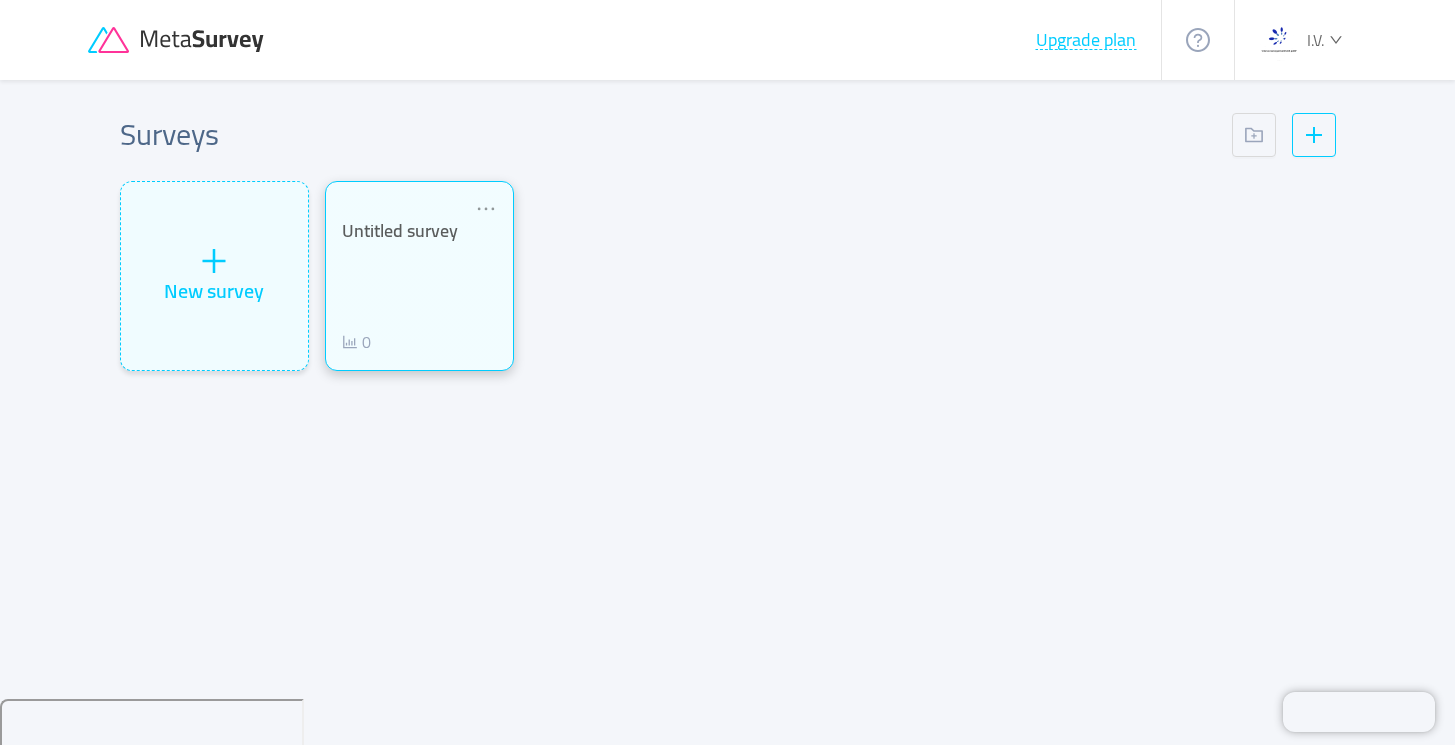 click on "Untitled survey" at bounding box center (419, 231) 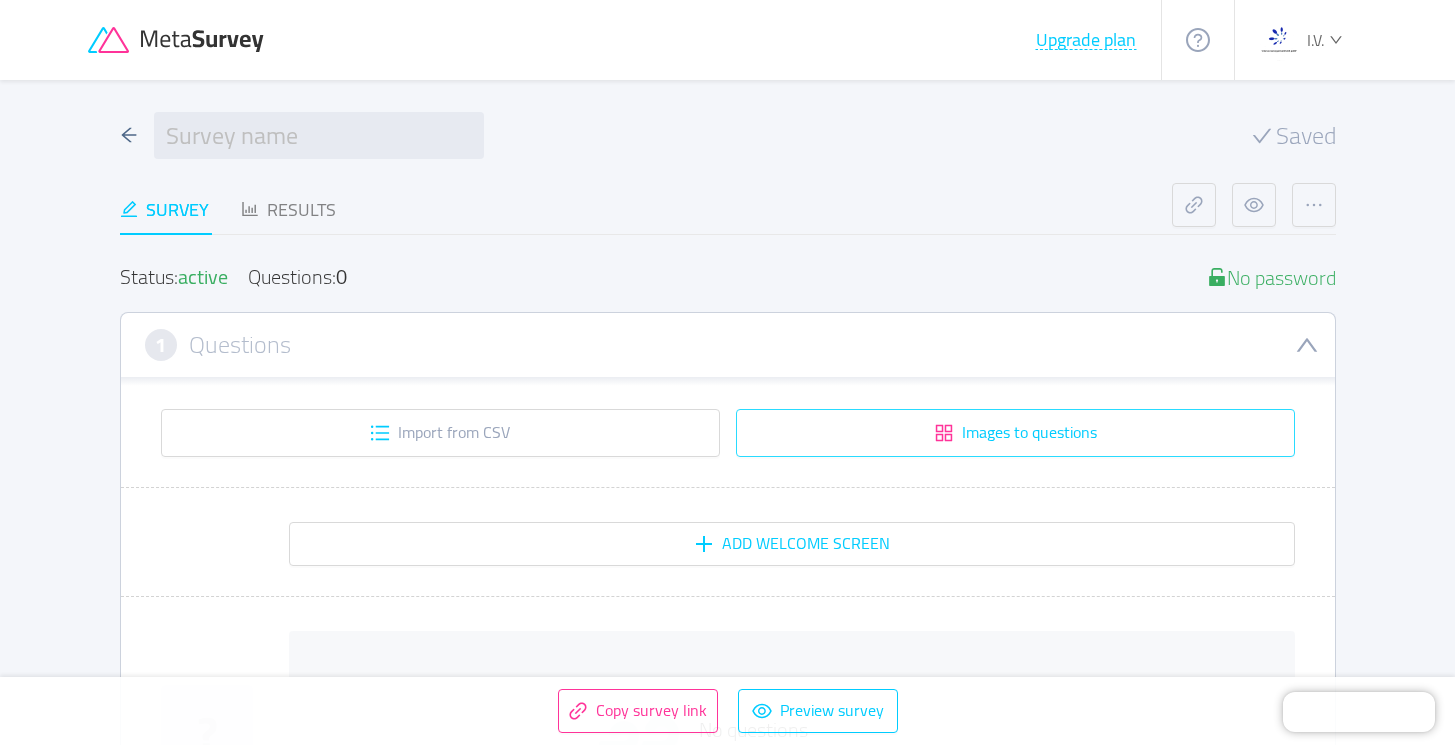 click on "Images to questions" at bounding box center (1015, 433) 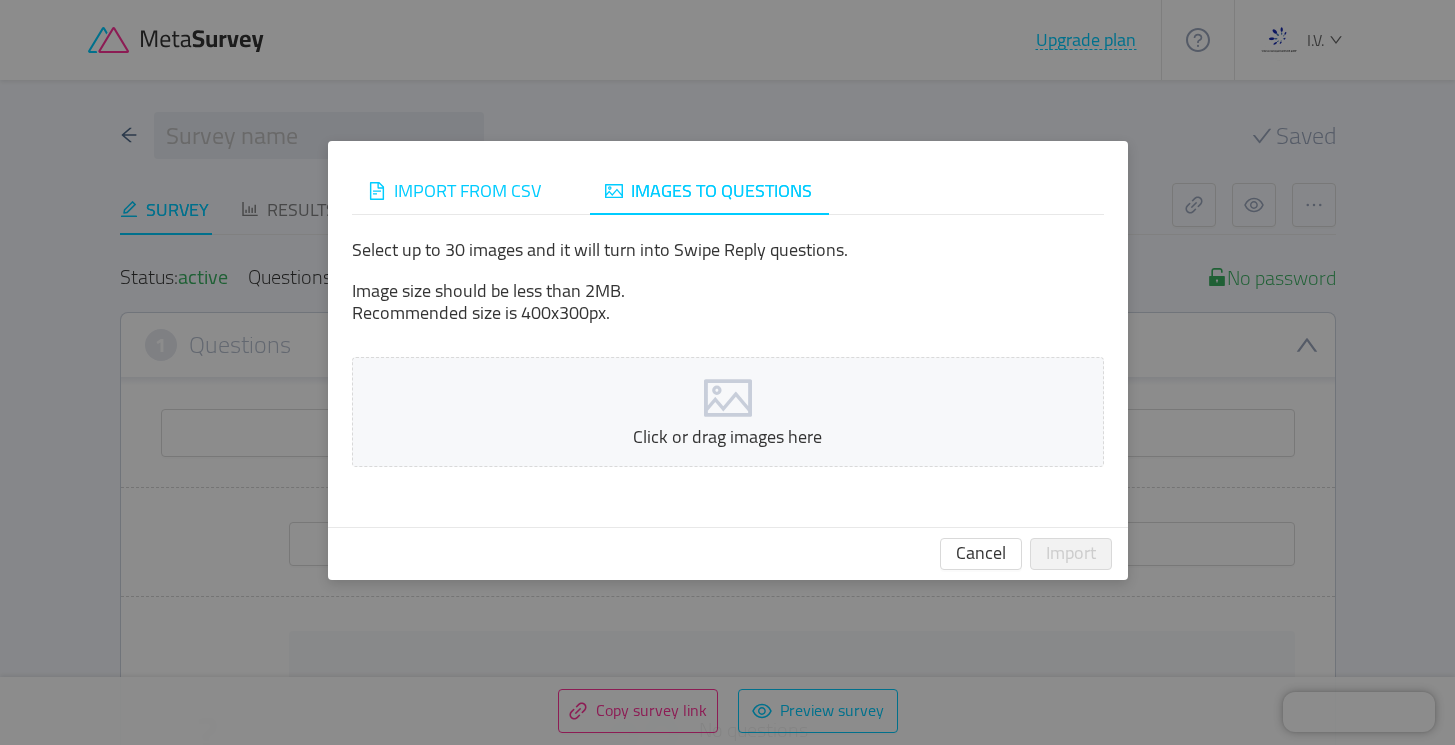 click on "Import from CSV" at bounding box center [467, 190] 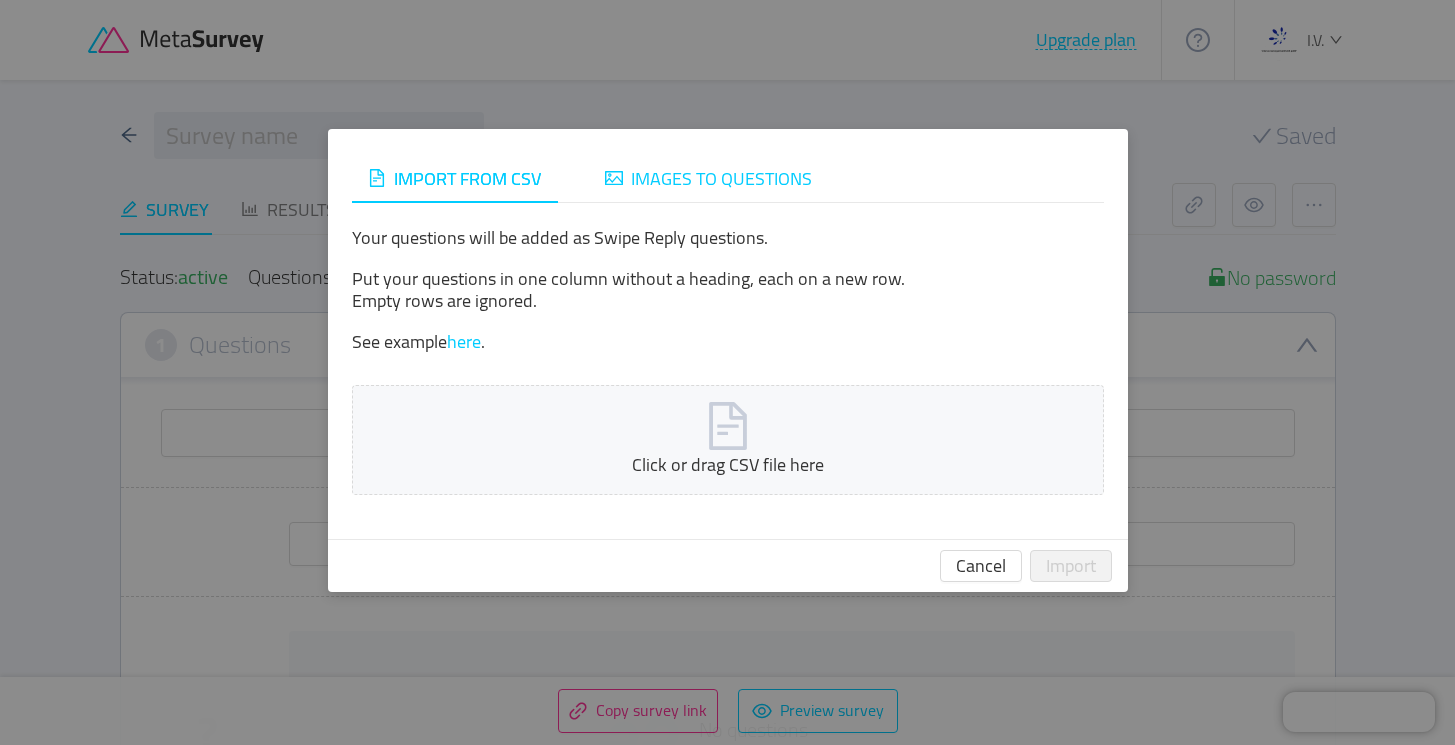 click on "Images to questions" at bounding box center [721, 178] 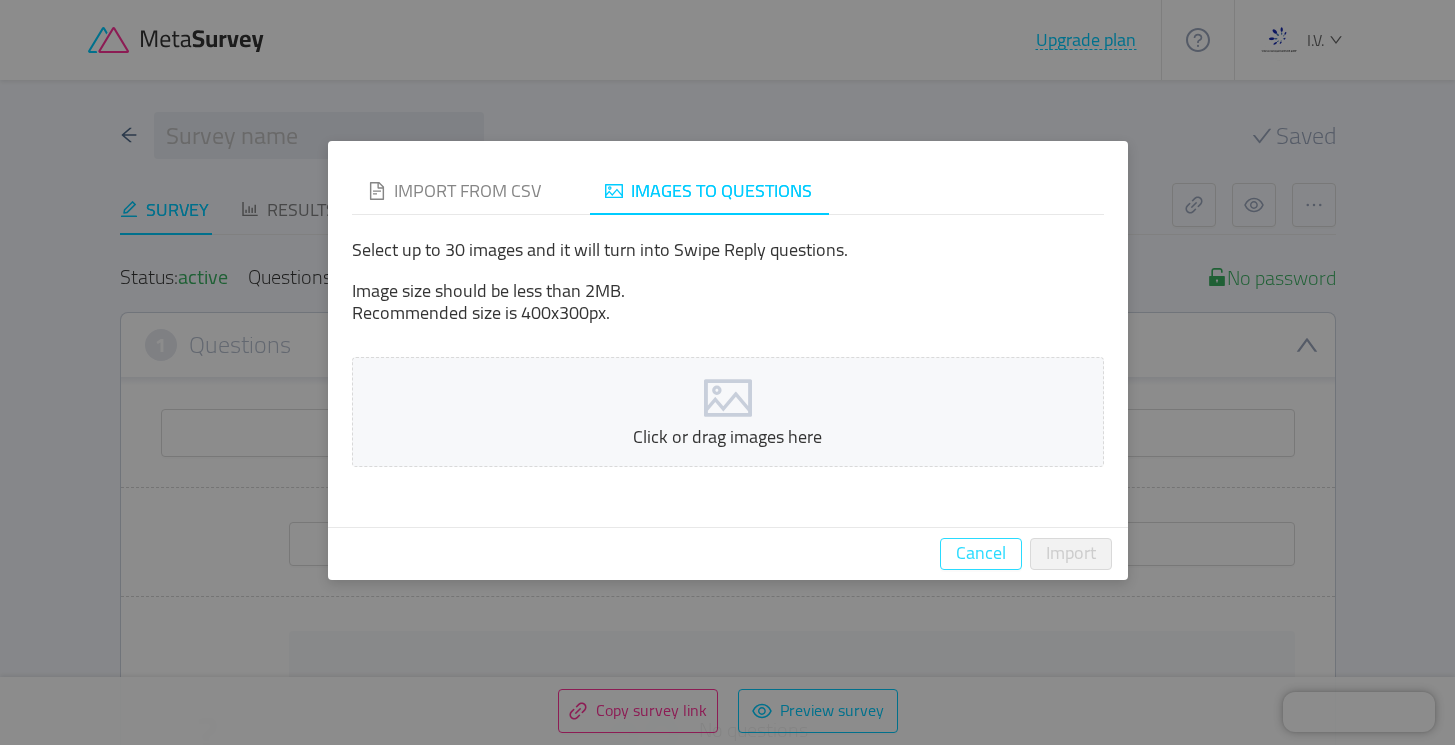 click on "Cancel" at bounding box center [981, 554] 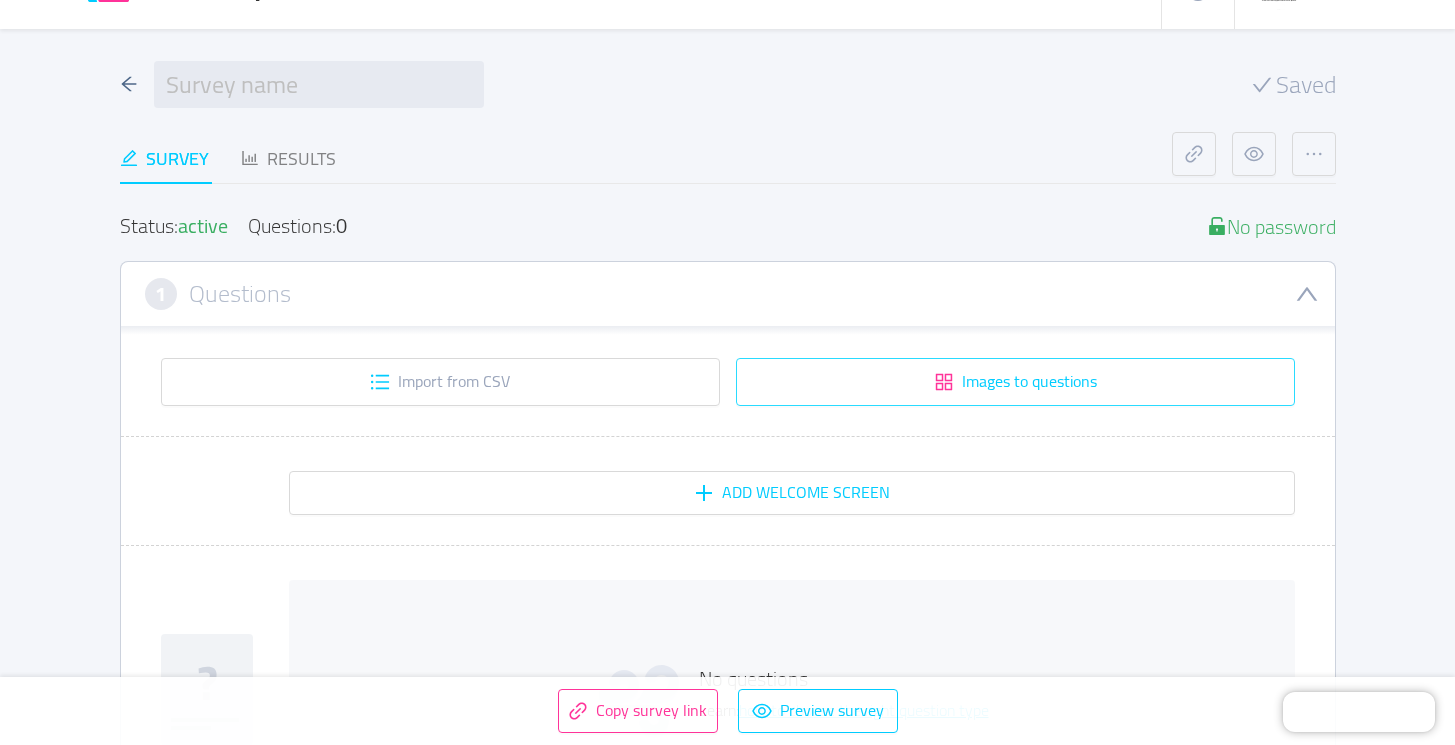 scroll, scrollTop: 73, scrollLeft: 0, axis: vertical 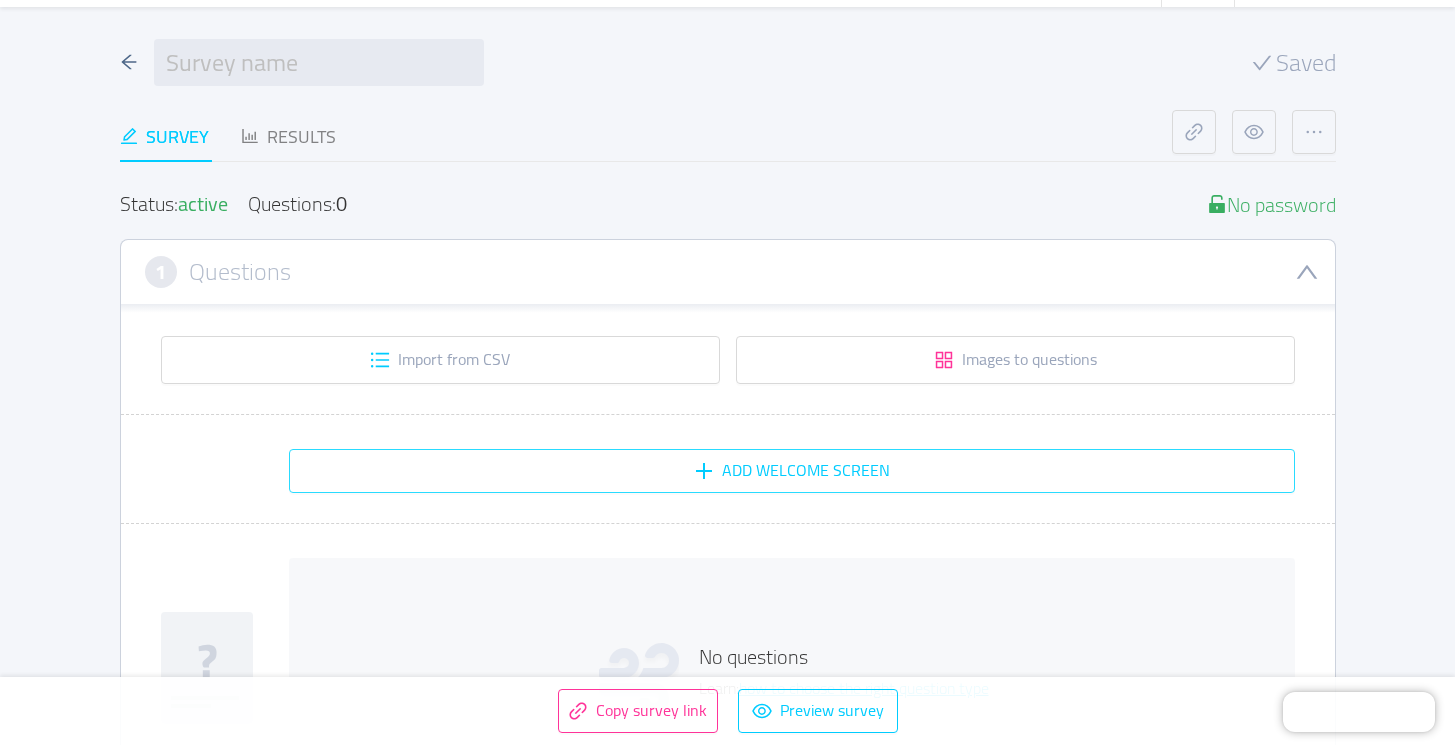 click on "Add Welcome screen" at bounding box center (792, 471) 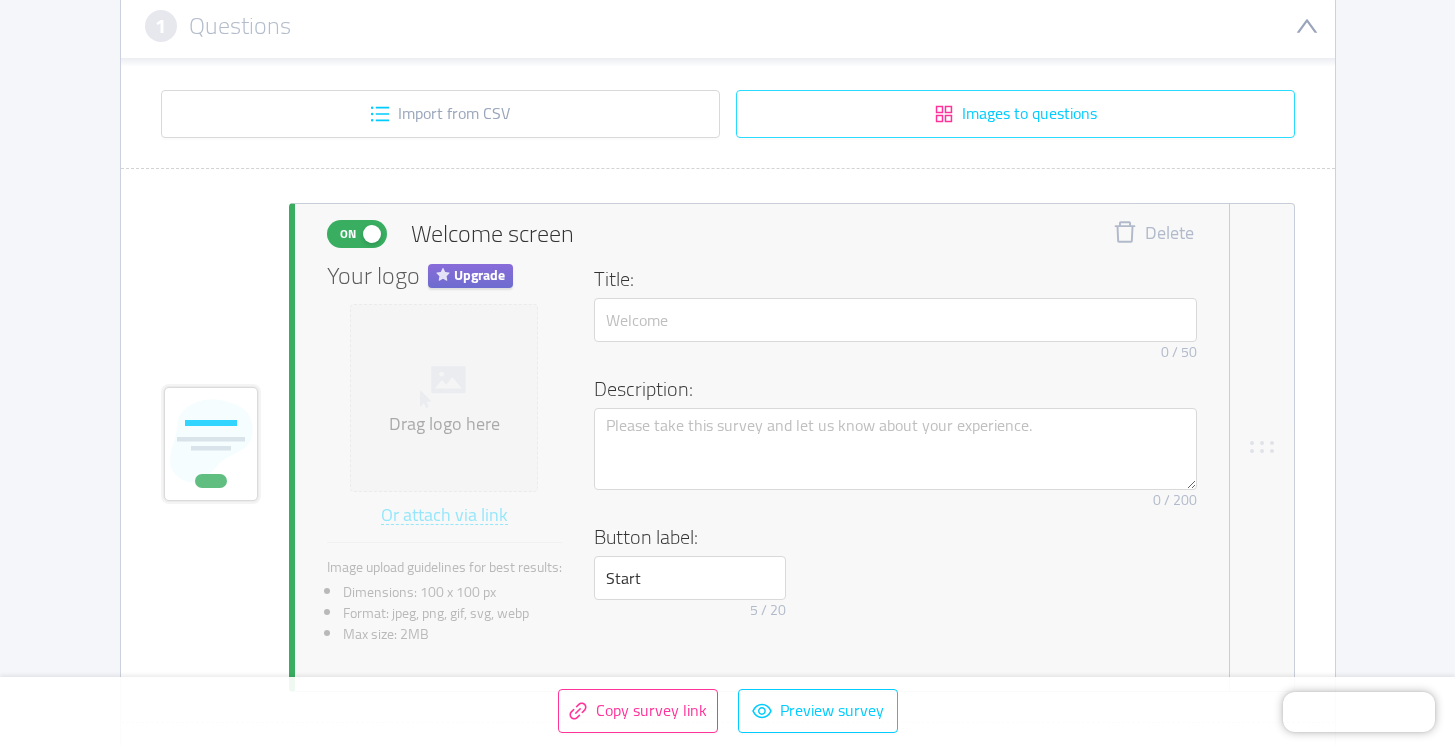 scroll, scrollTop: 321, scrollLeft: 0, axis: vertical 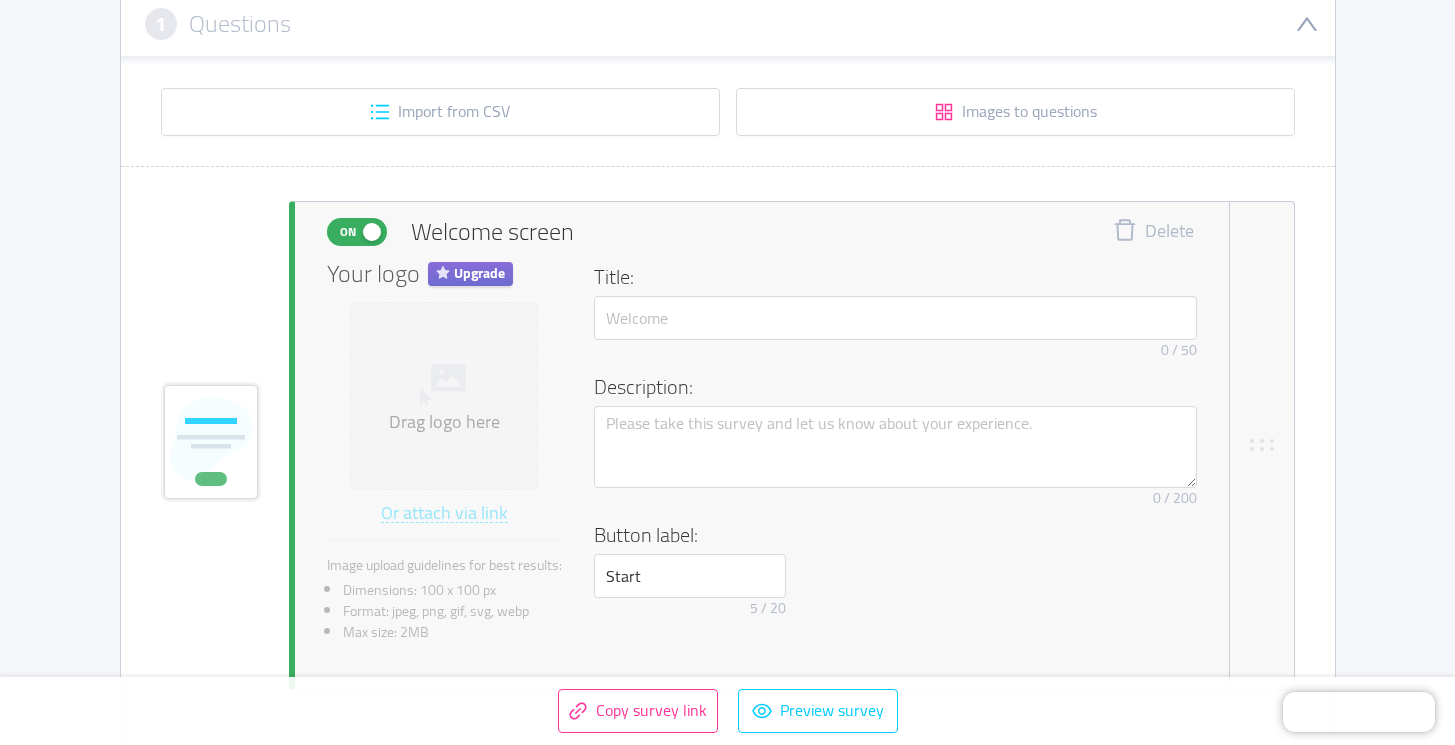click on "On" at bounding box center (357, 232) 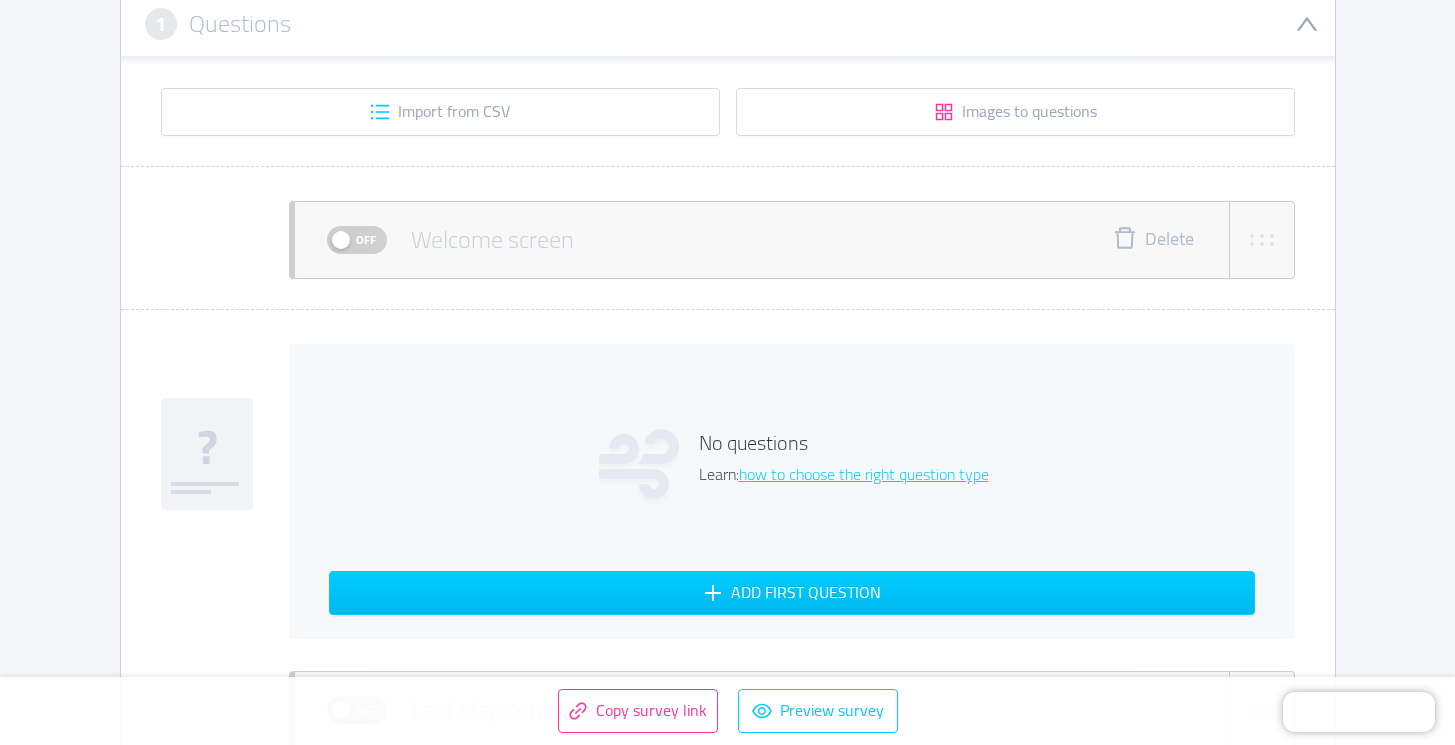 click on "Off" at bounding box center (366, 240) 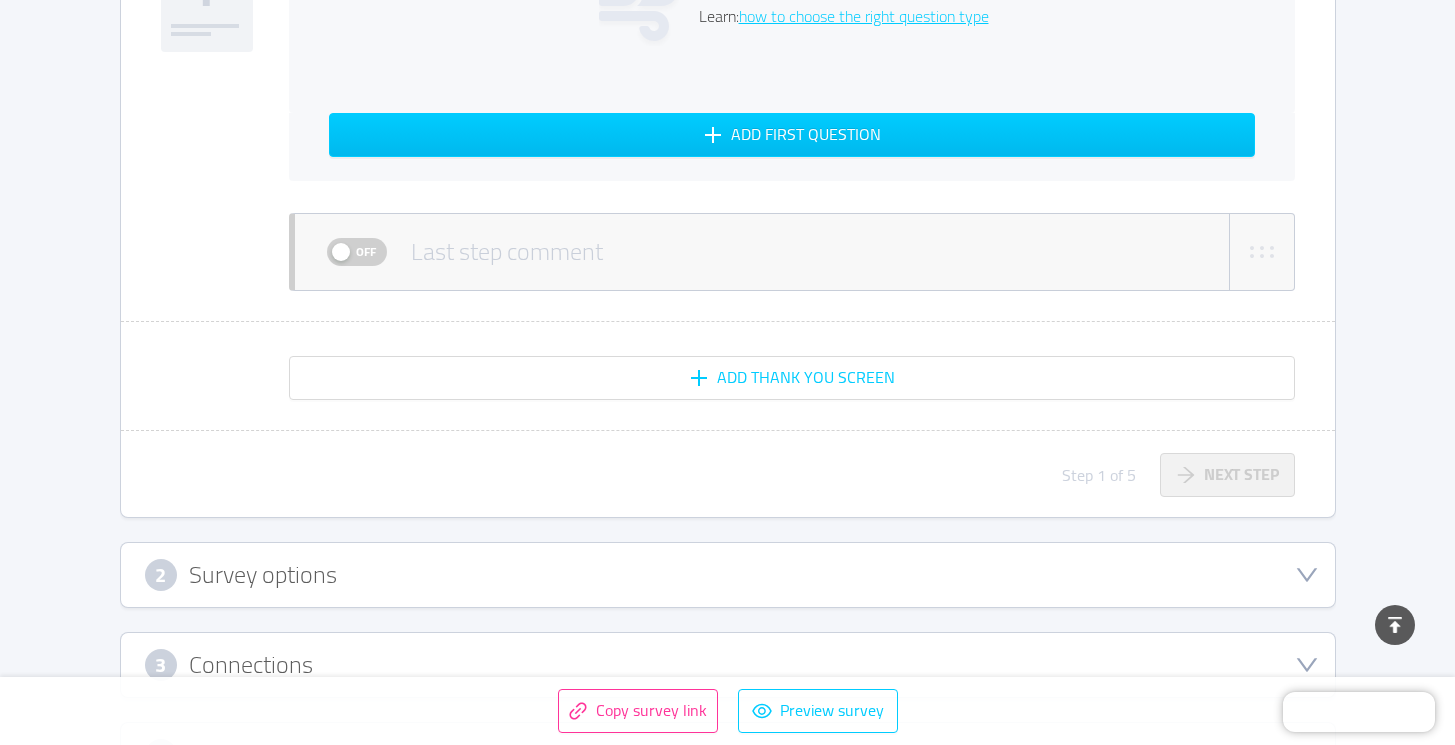 scroll, scrollTop: 1418, scrollLeft: 0, axis: vertical 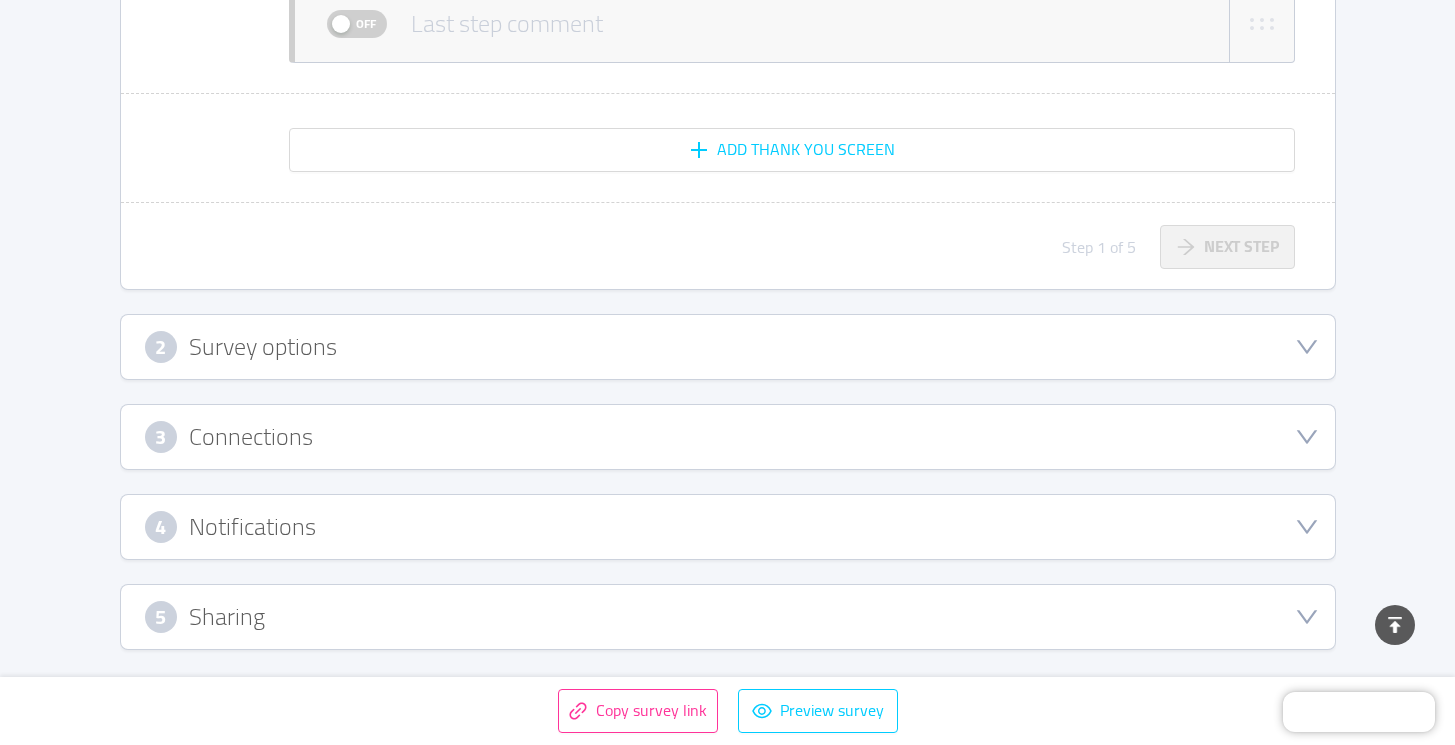 click on "2  Survey options" at bounding box center (728, 347) 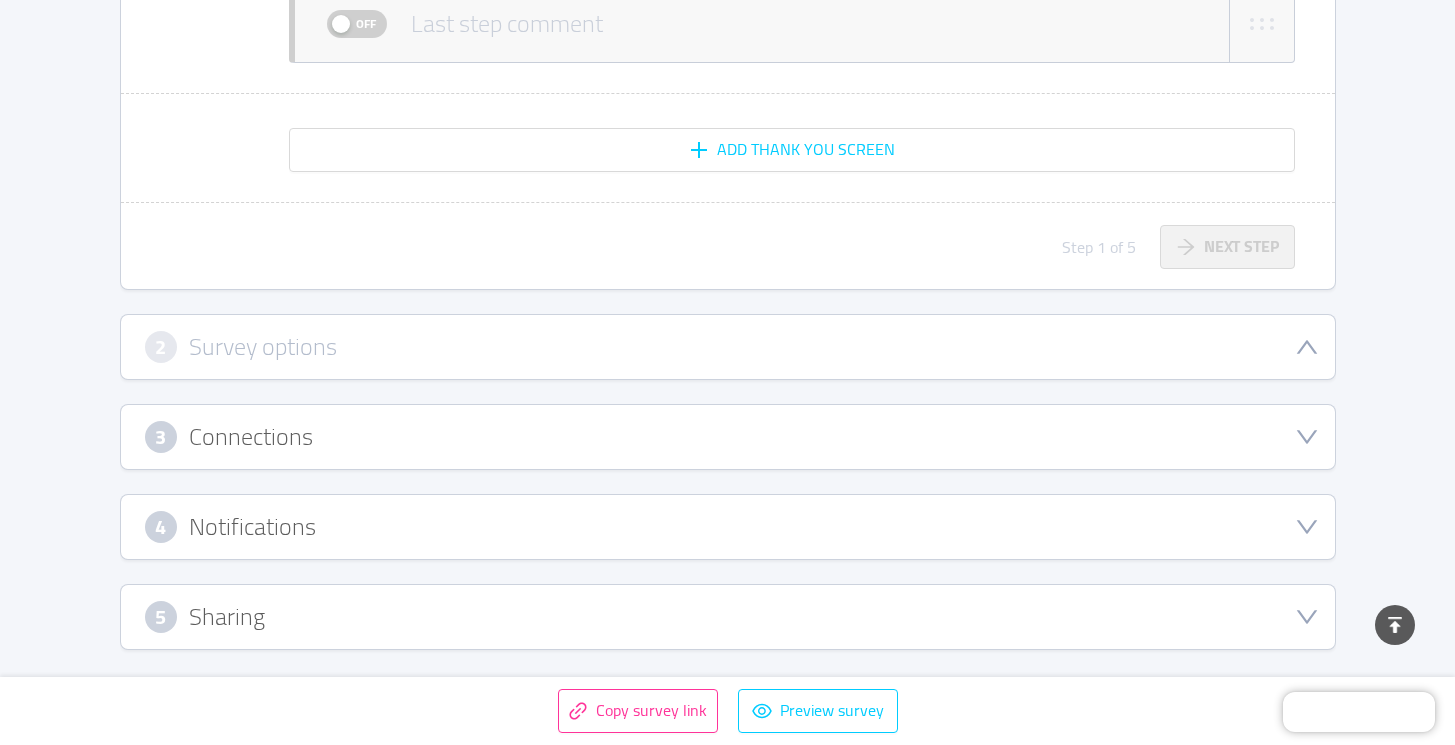 scroll, scrollTop: 702, scrollLeft: 0, axis: vertical 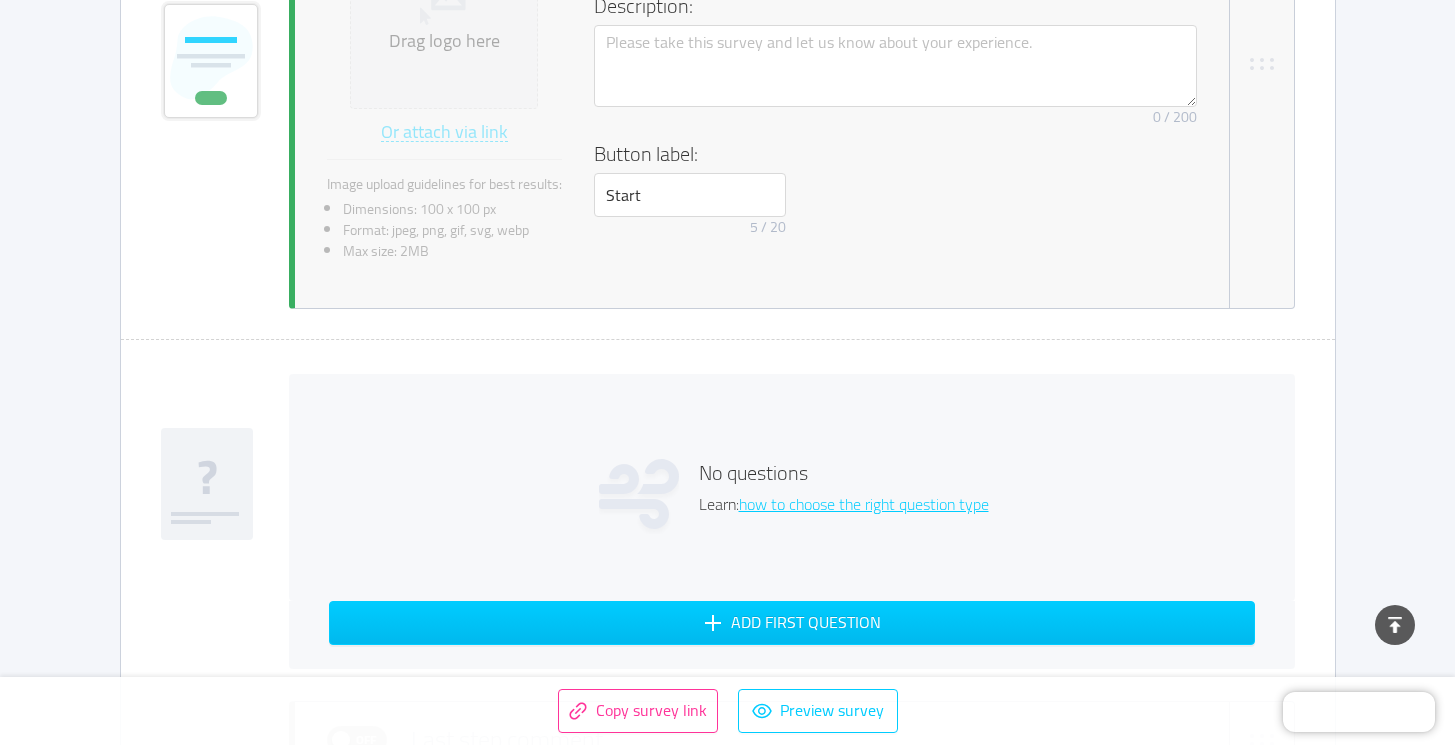 type 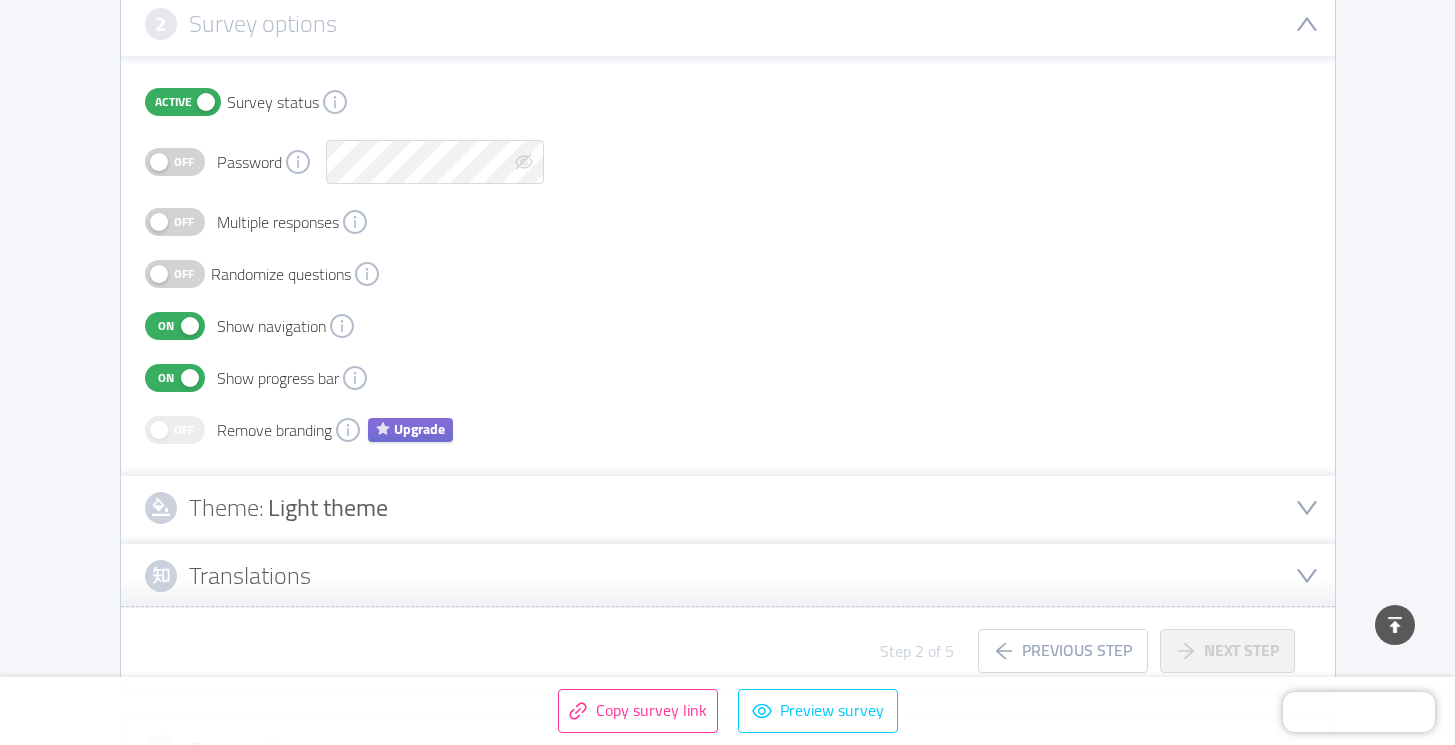 scroll, scrollTop: 404, scrollLeft: 0, axis: vertical 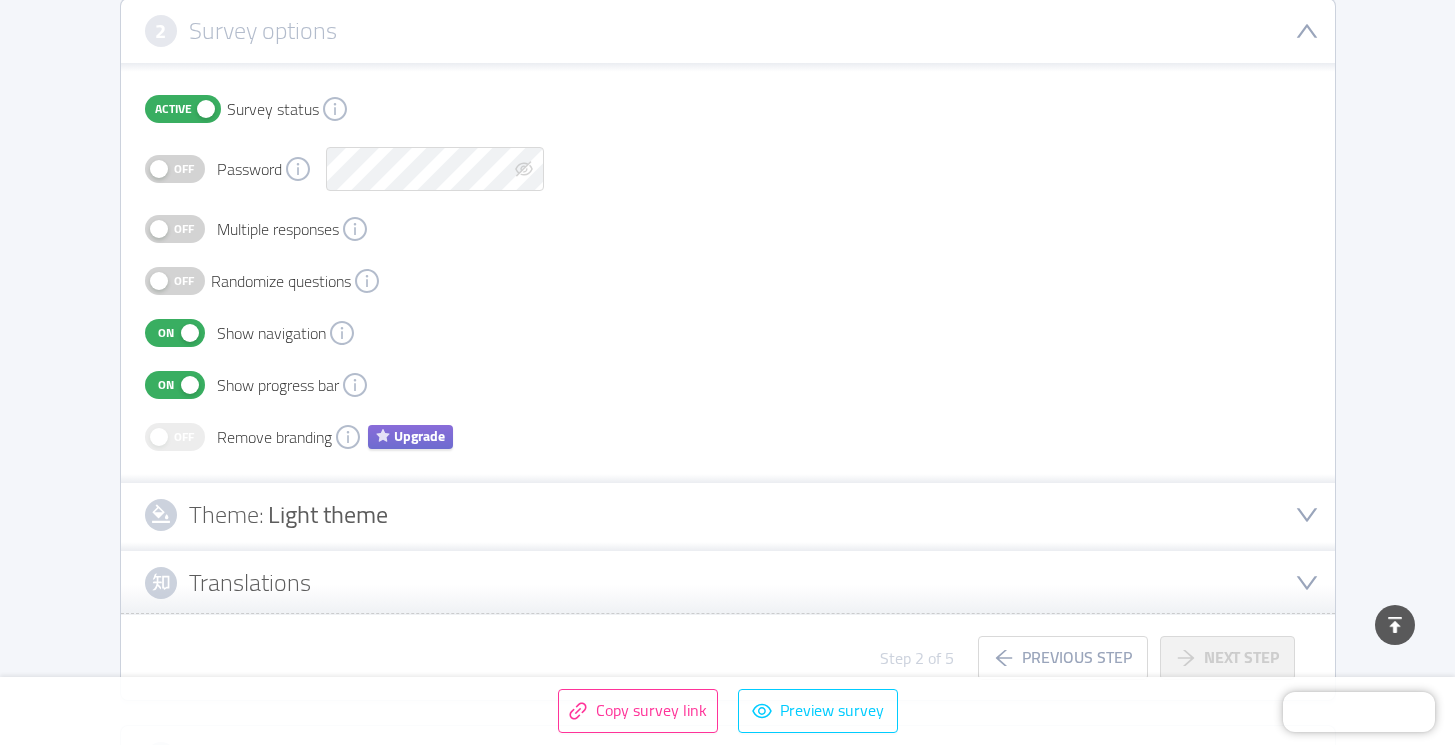 click on "Light theme" at bounding box center [328, 514] 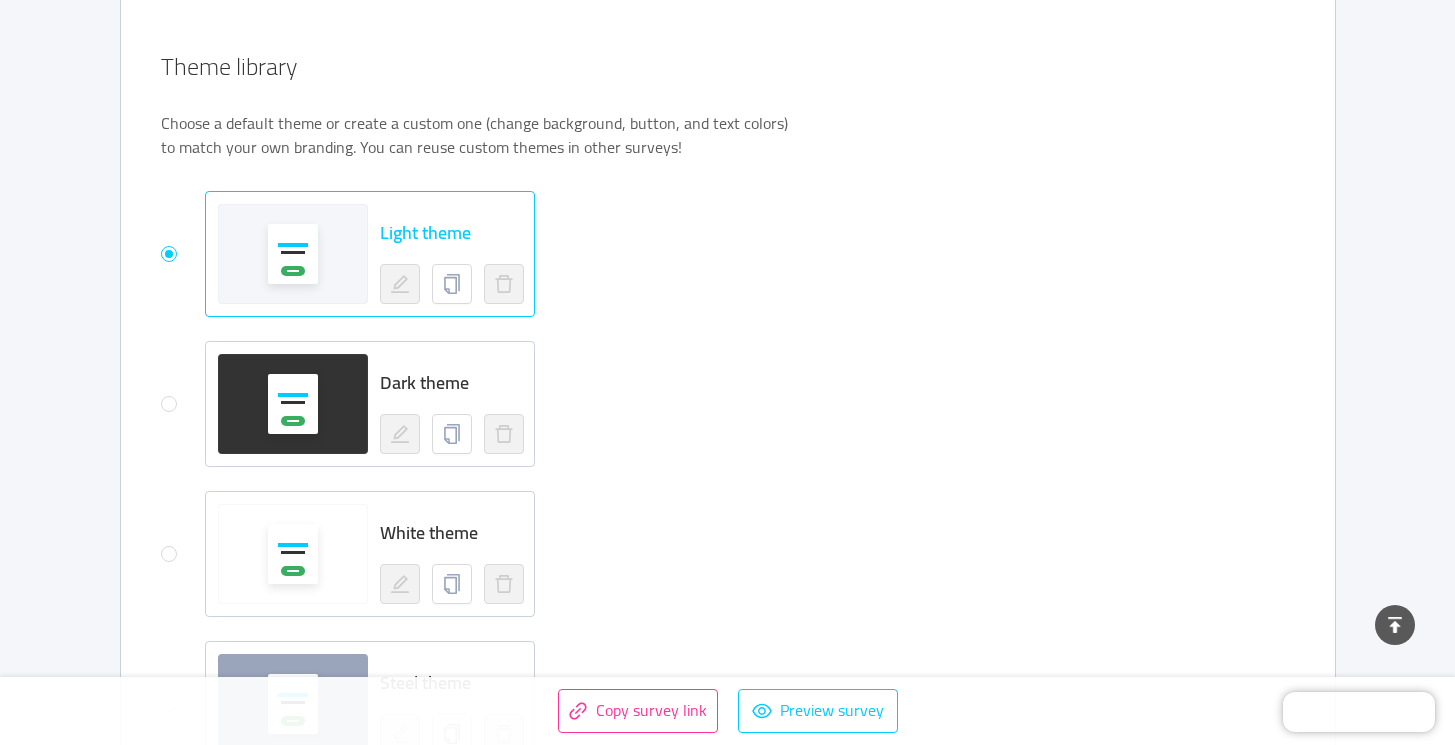 scroll, scrollTop: 941, scrollLeft: 0, axis: vertical 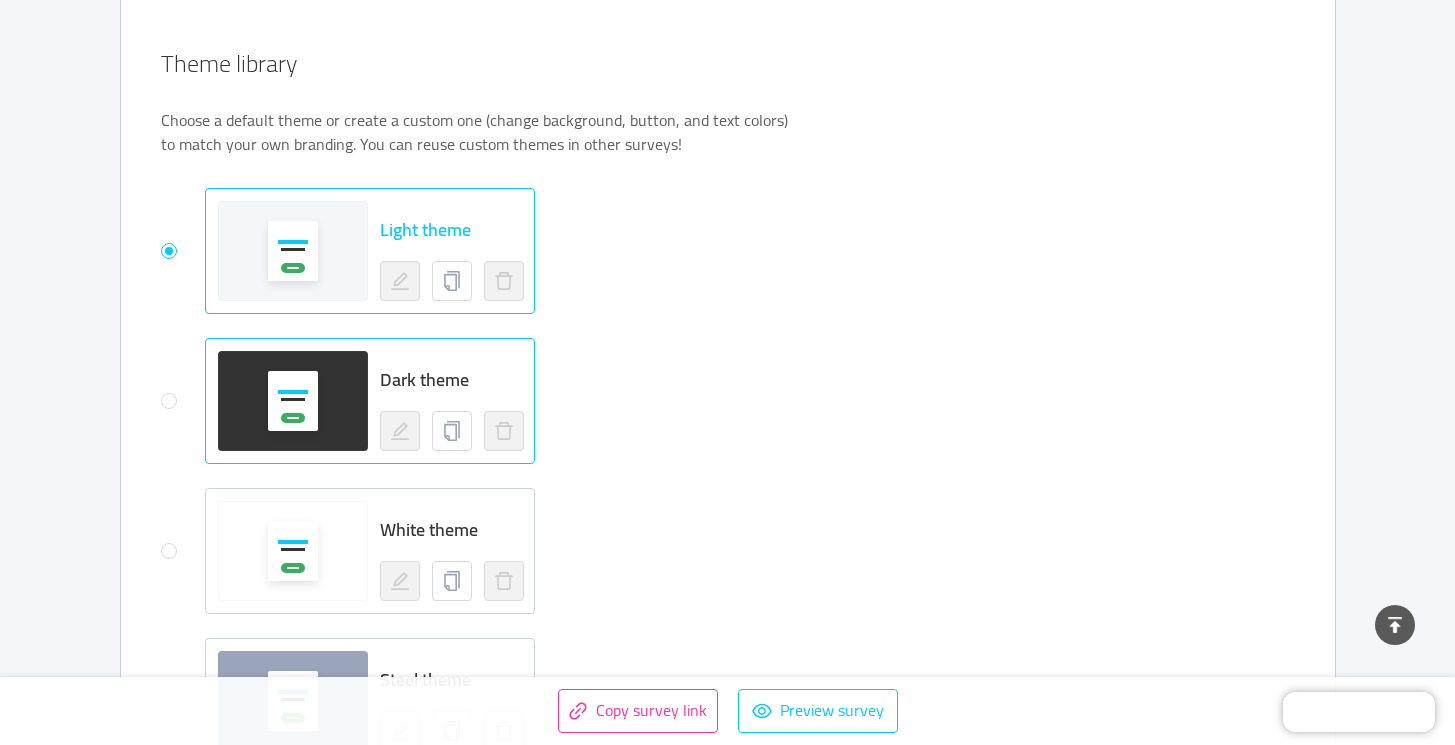 click at bounding box center [293, 401] 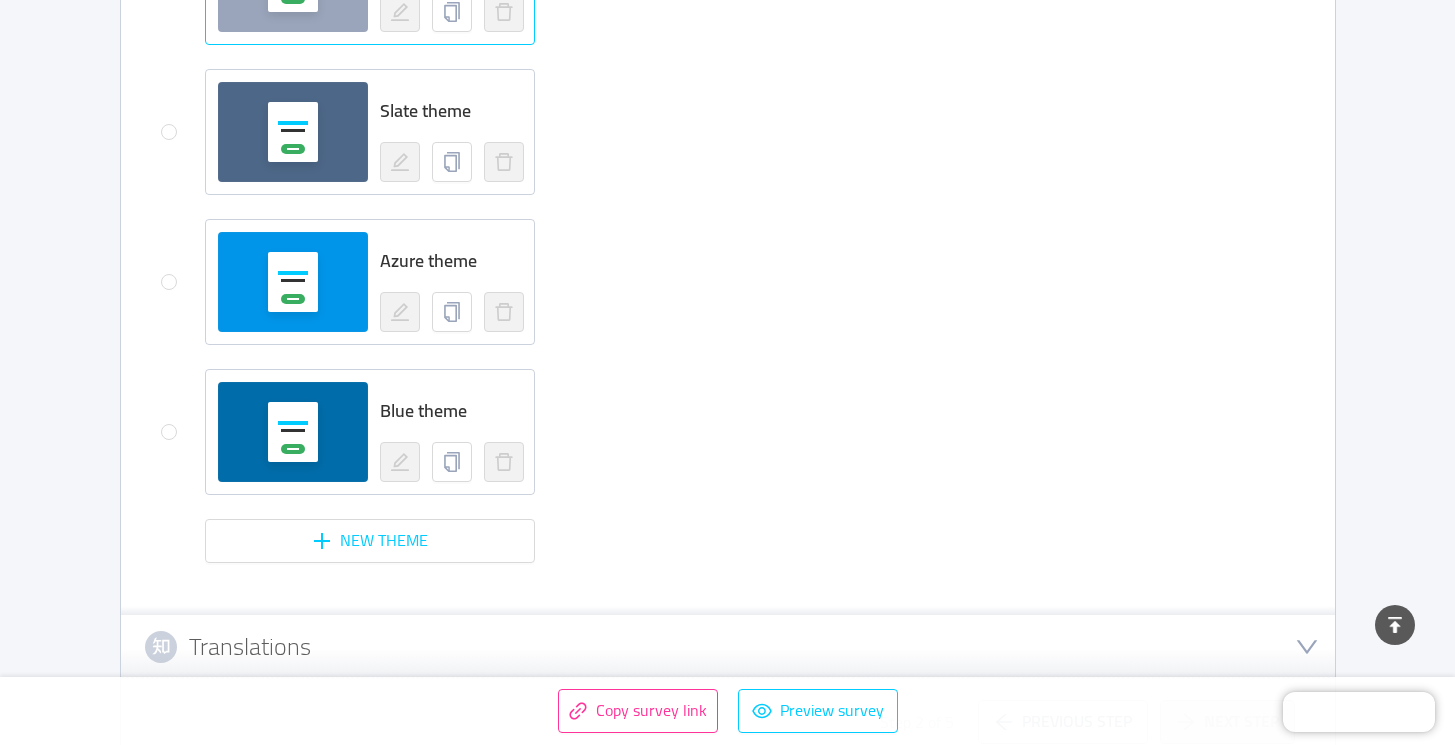 scroll, scrollTop: 1670, scrollLeft: 0, axis: vertical 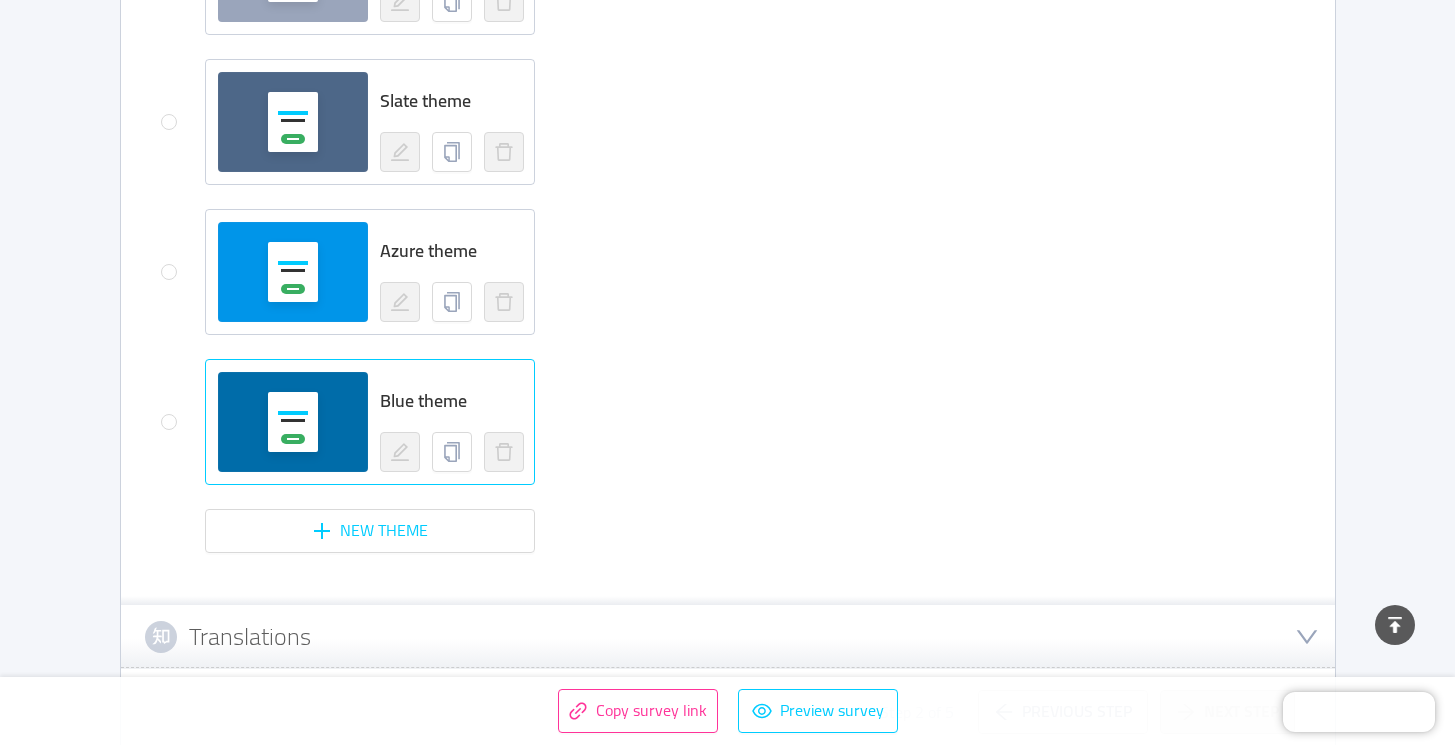 click at bounding box center (293, 422) 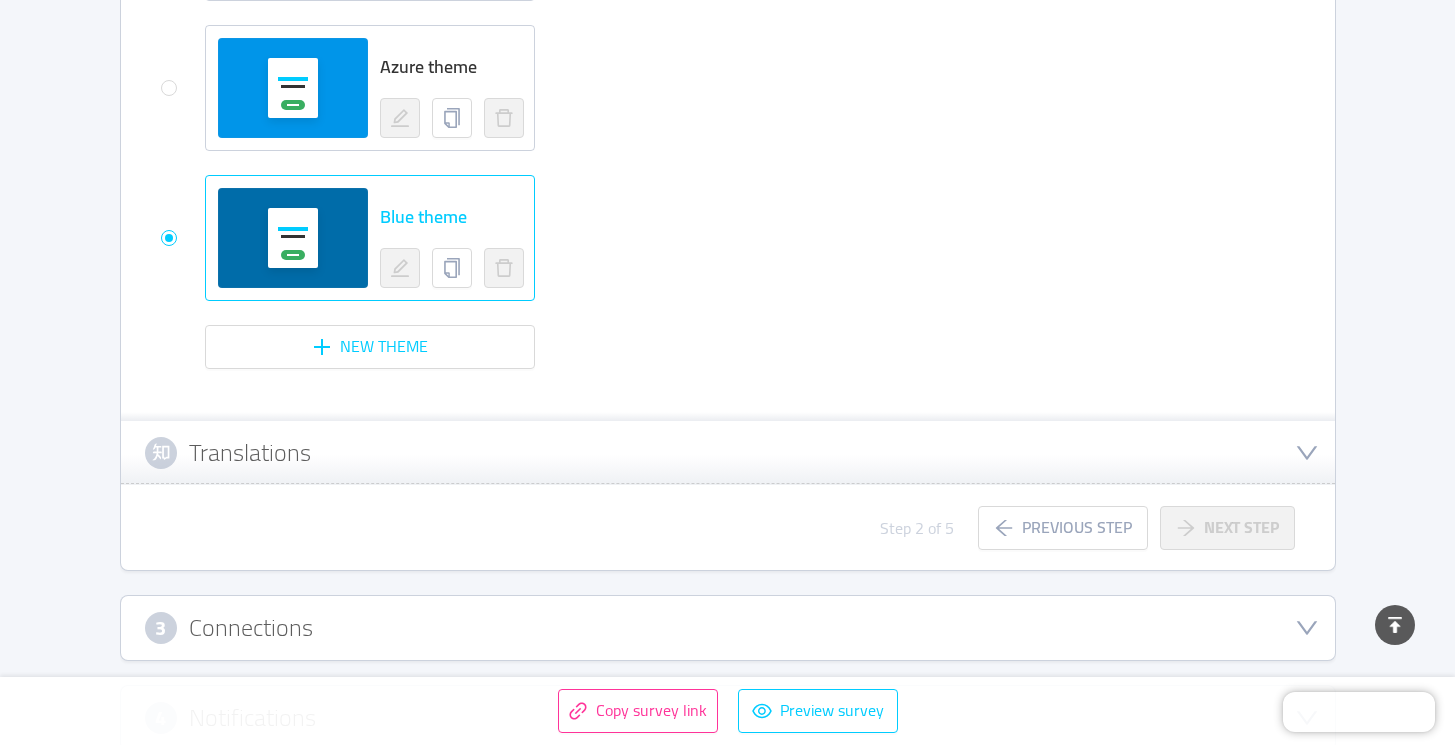 scroll, scrollTop: 1858, scrollLeft: 0, axis: vertical 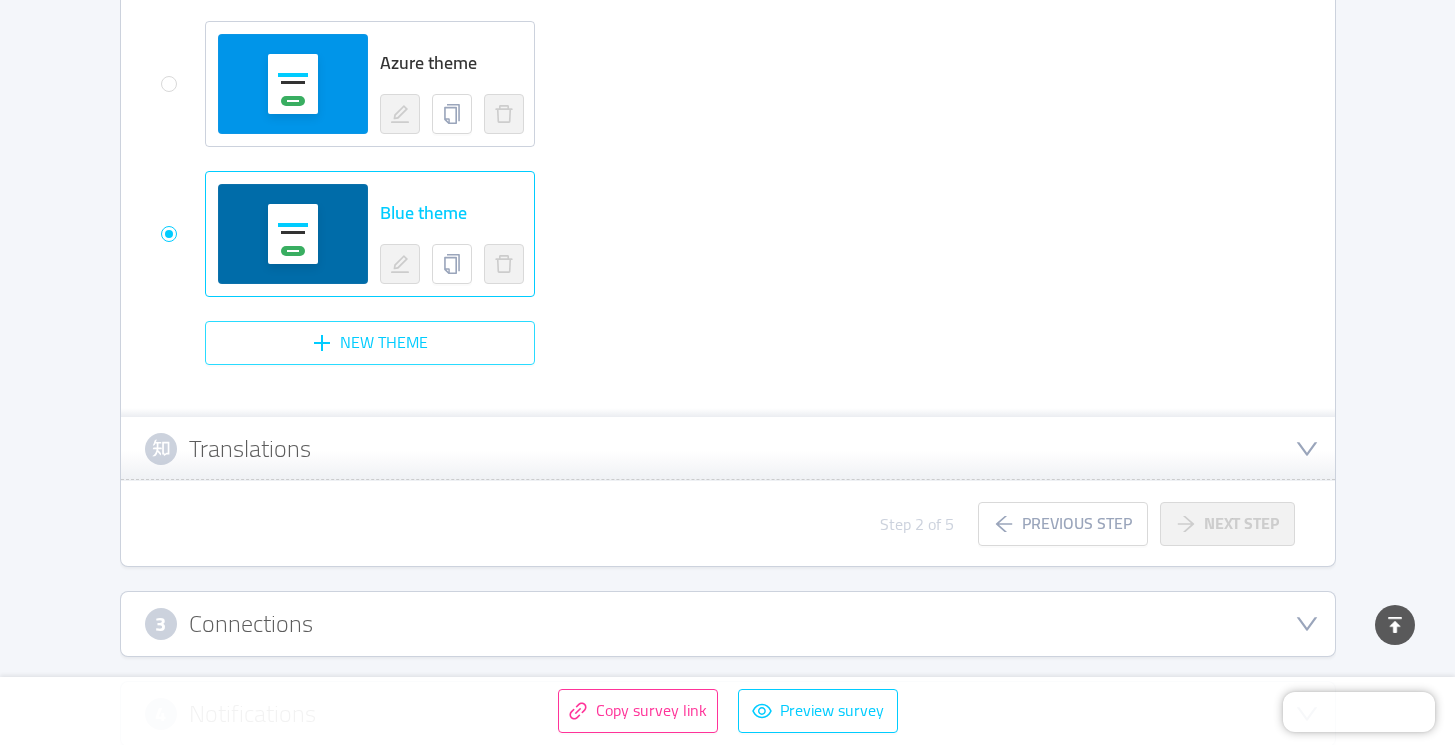 click on "New theme" at bounding box center (370, 343) 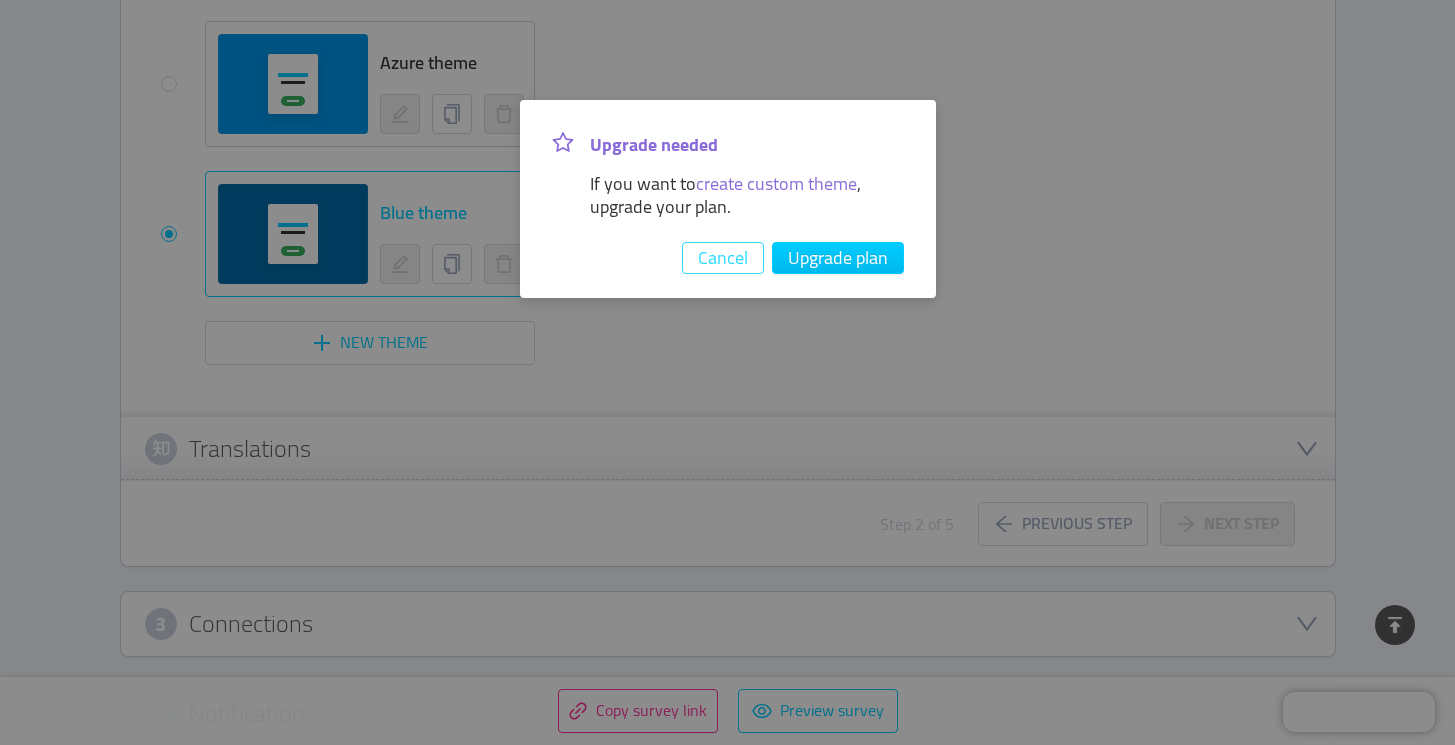 click on "Cancel" at bounding box center (723, 258) 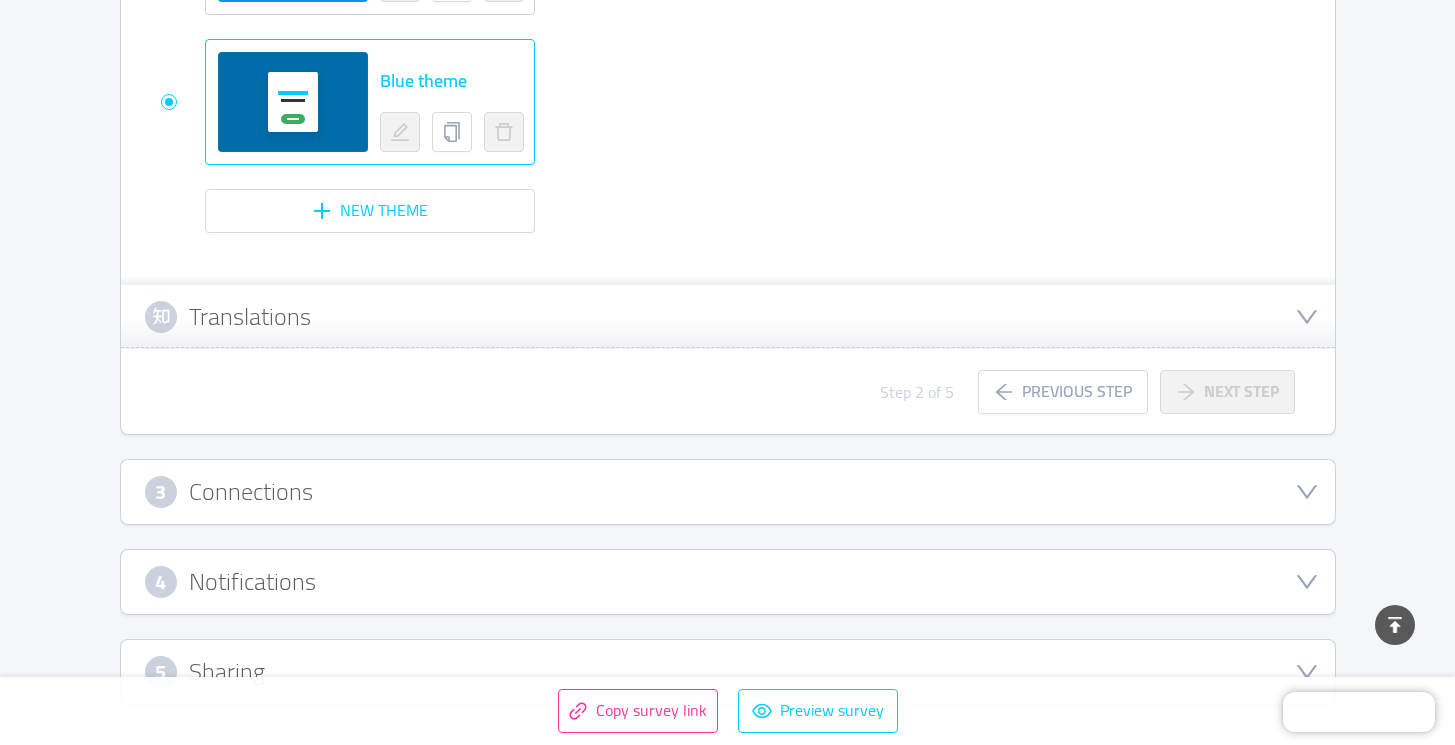scroll, scrollTop: 2045, scrollLeft: 0, axis: vertical 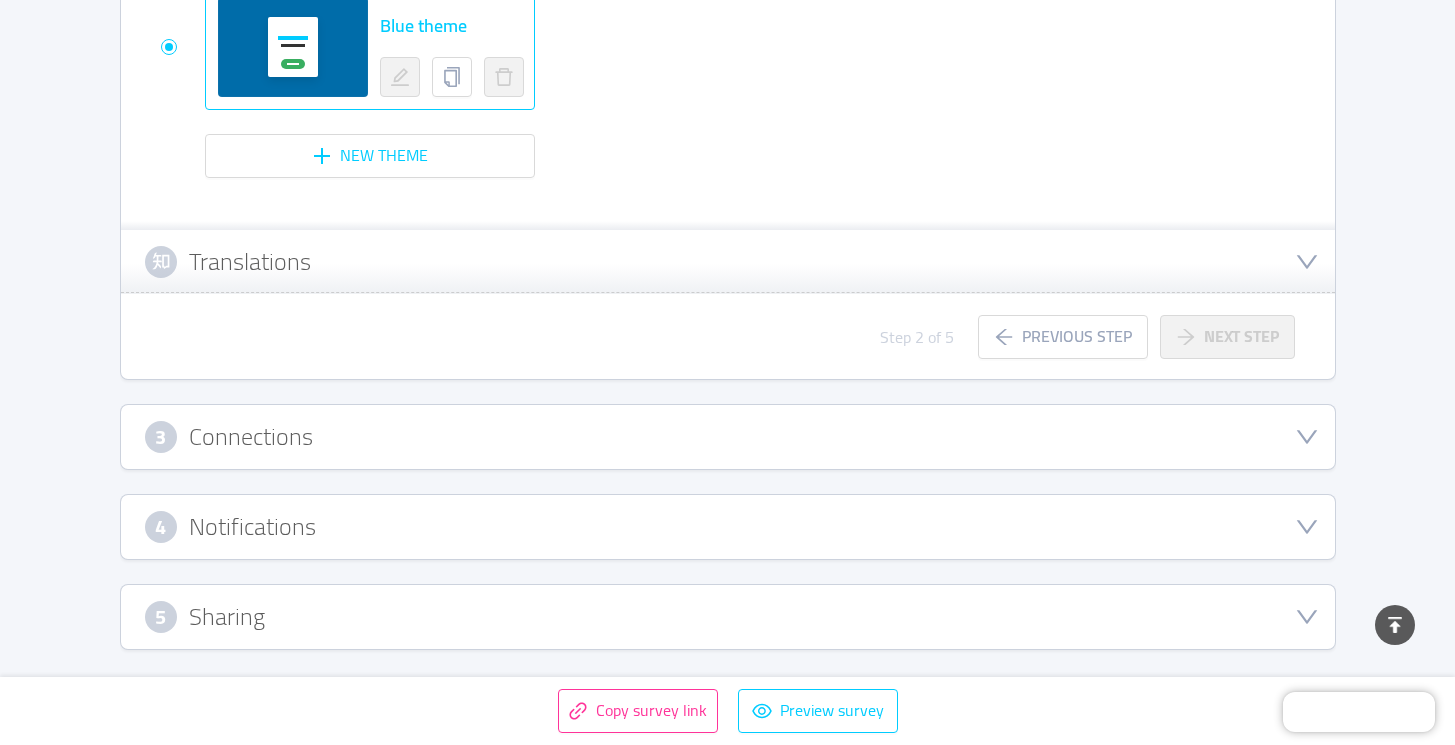 click on "Step 2 of 5" at bounding box center (917, 337) 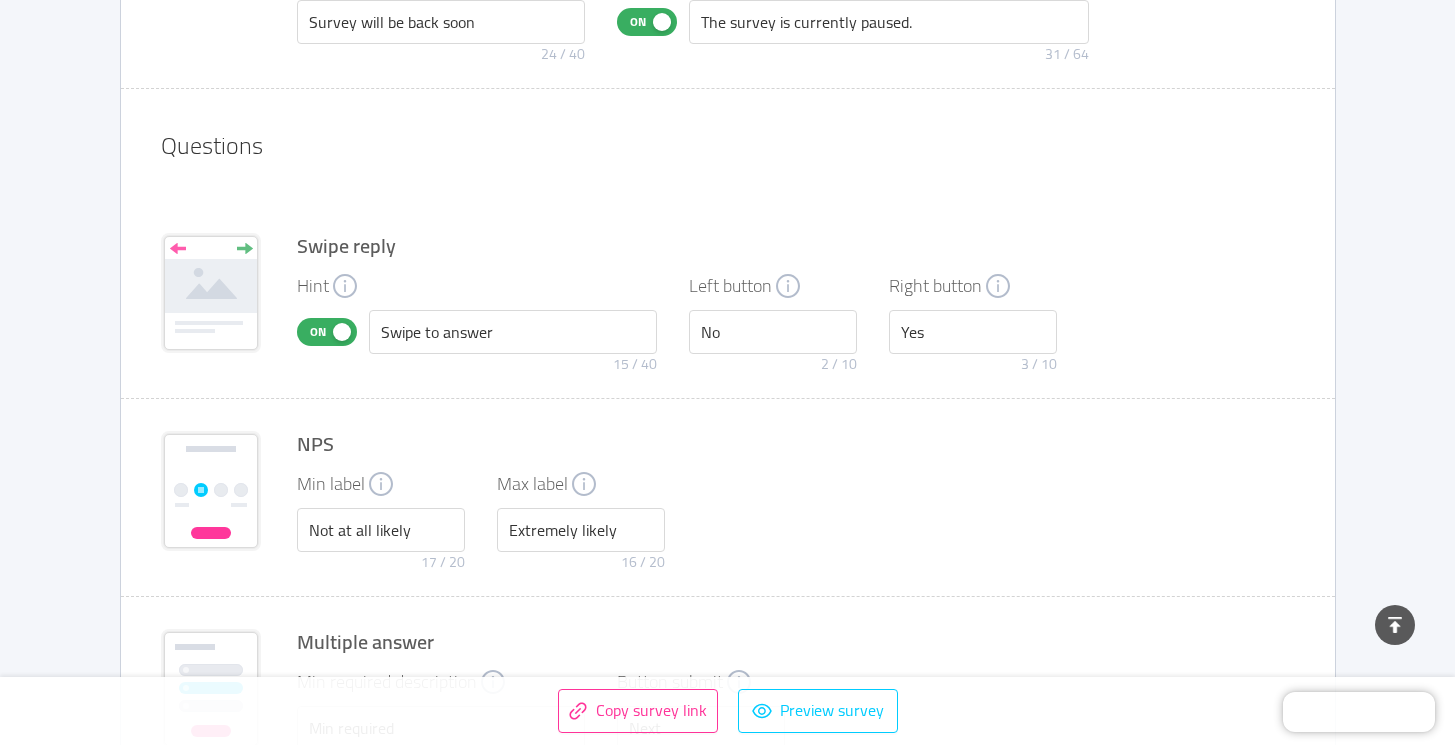 scroll, scrollTop: 3012, scrollLeft: 0, axis: vertical 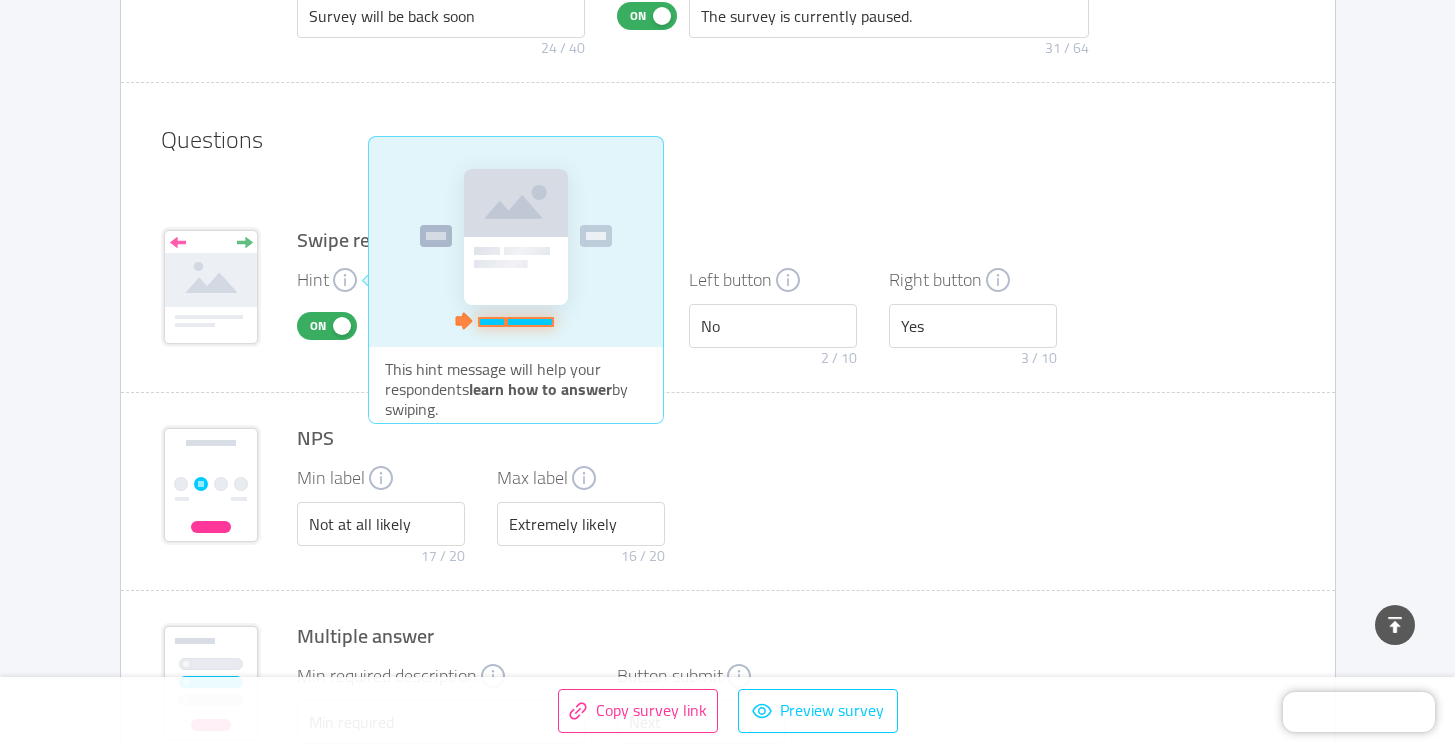 click 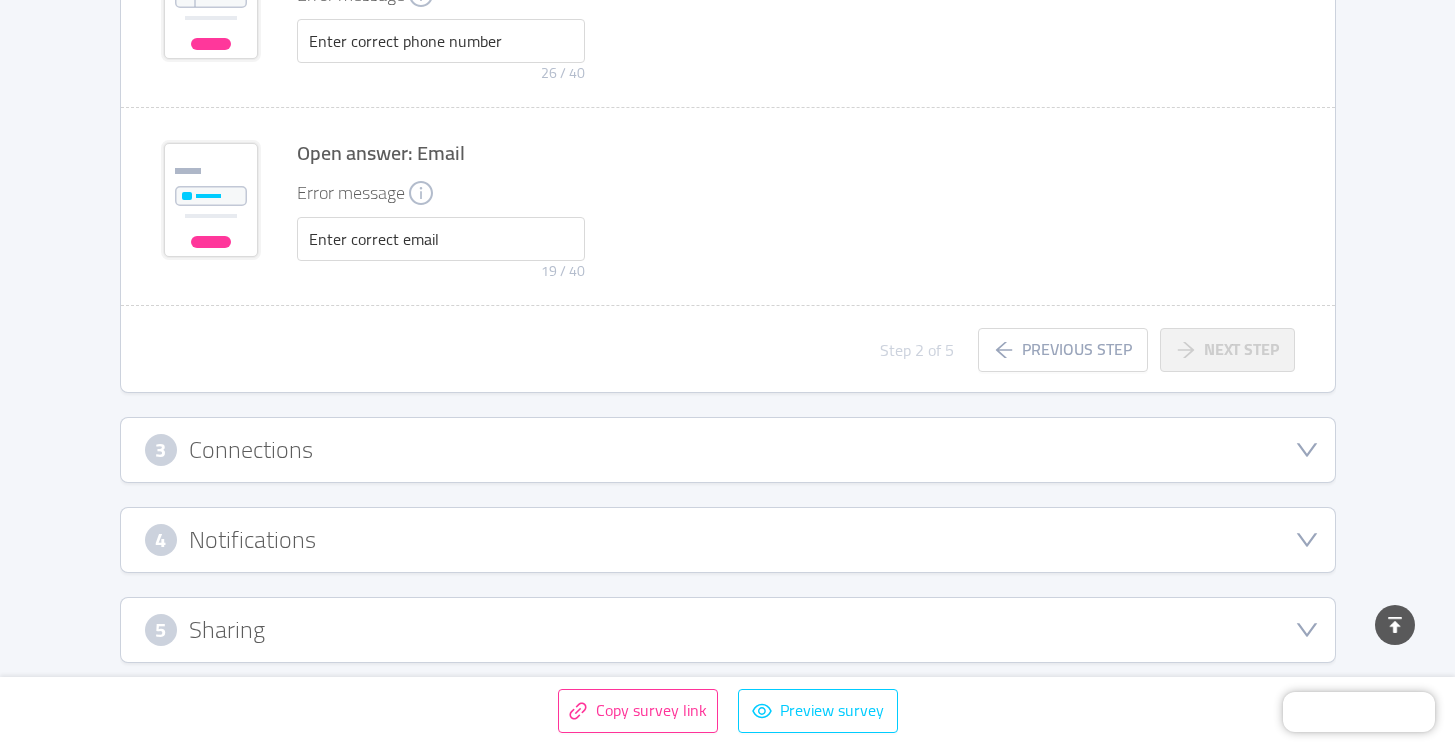 scroll, scrollTop: 4696, scrollLeft: 0, axis: vertical 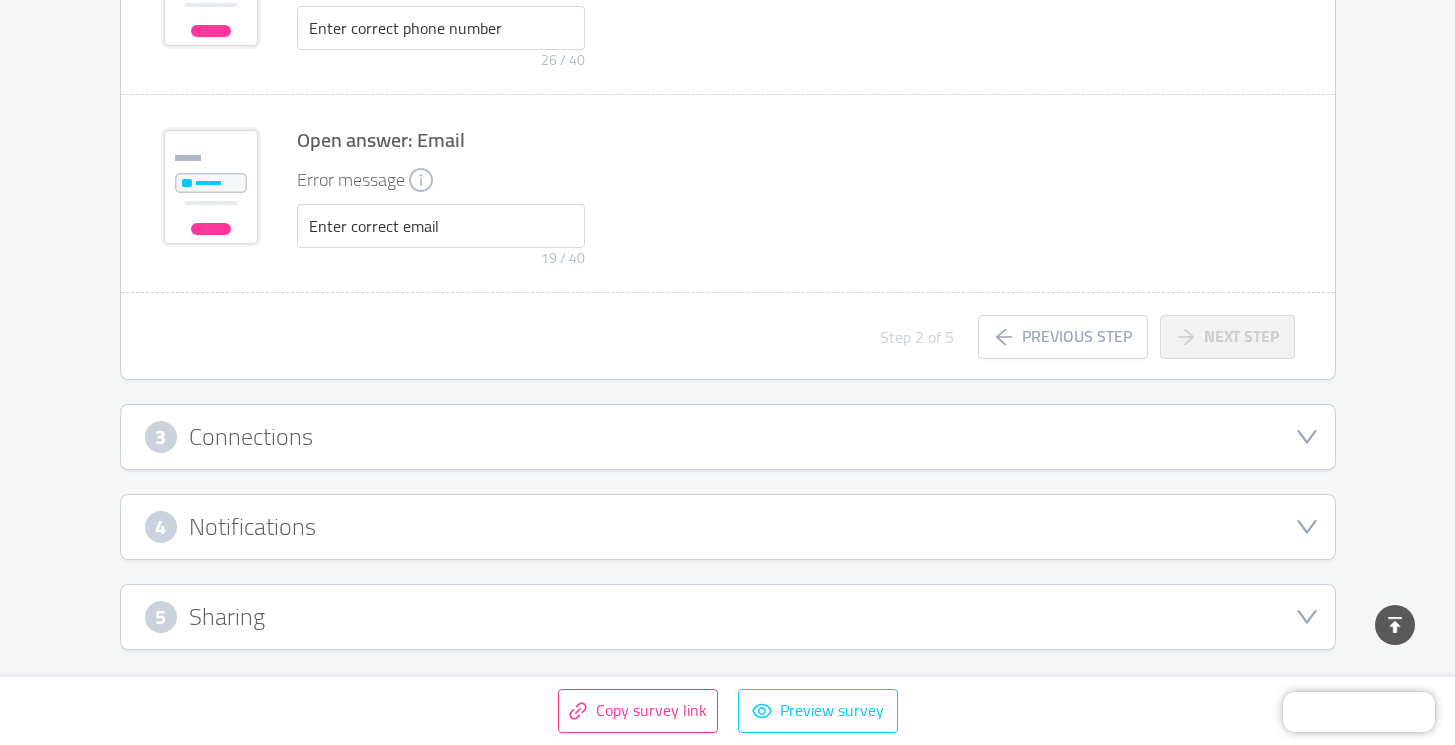 click on "3  Connections" at bounding box center [728, 437] 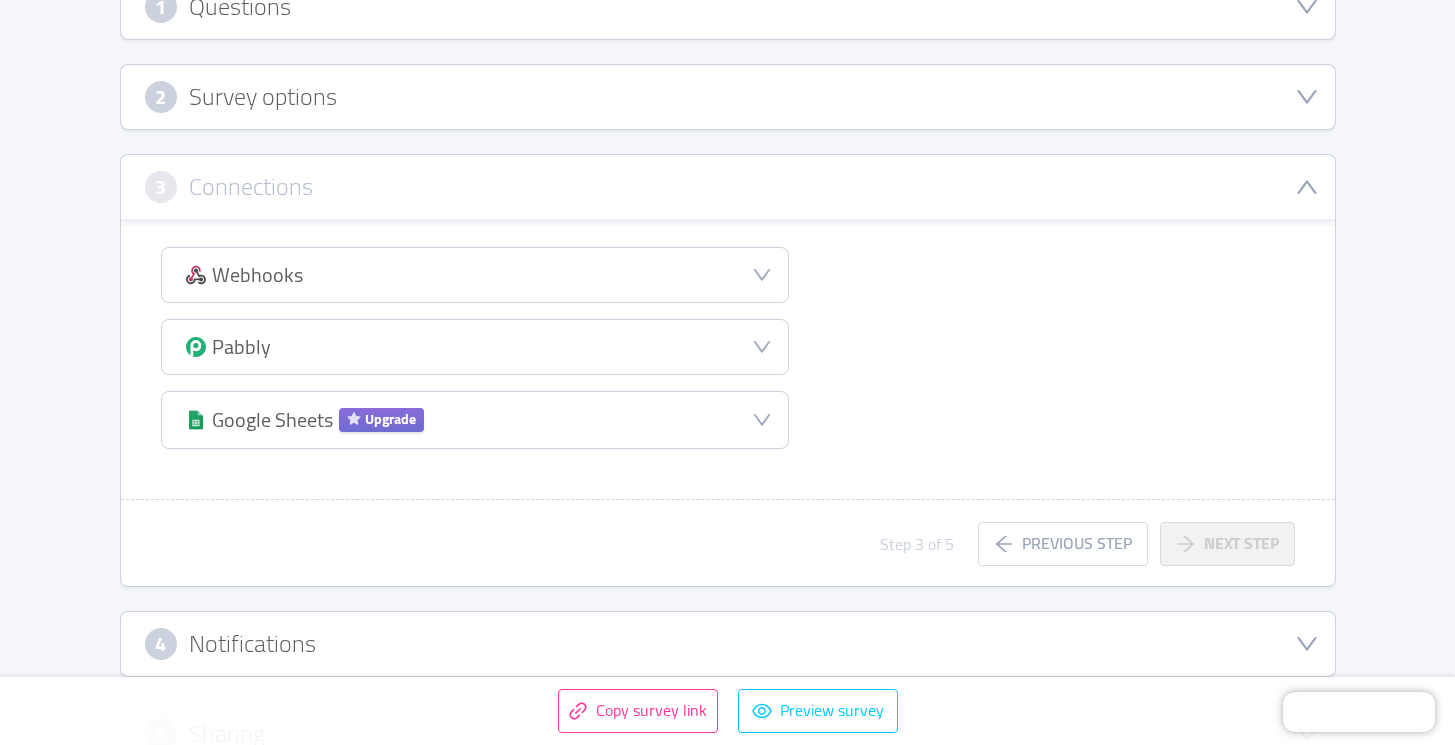 scroll, scrollTop: 326, scrollLeft: 0, axis: vertical 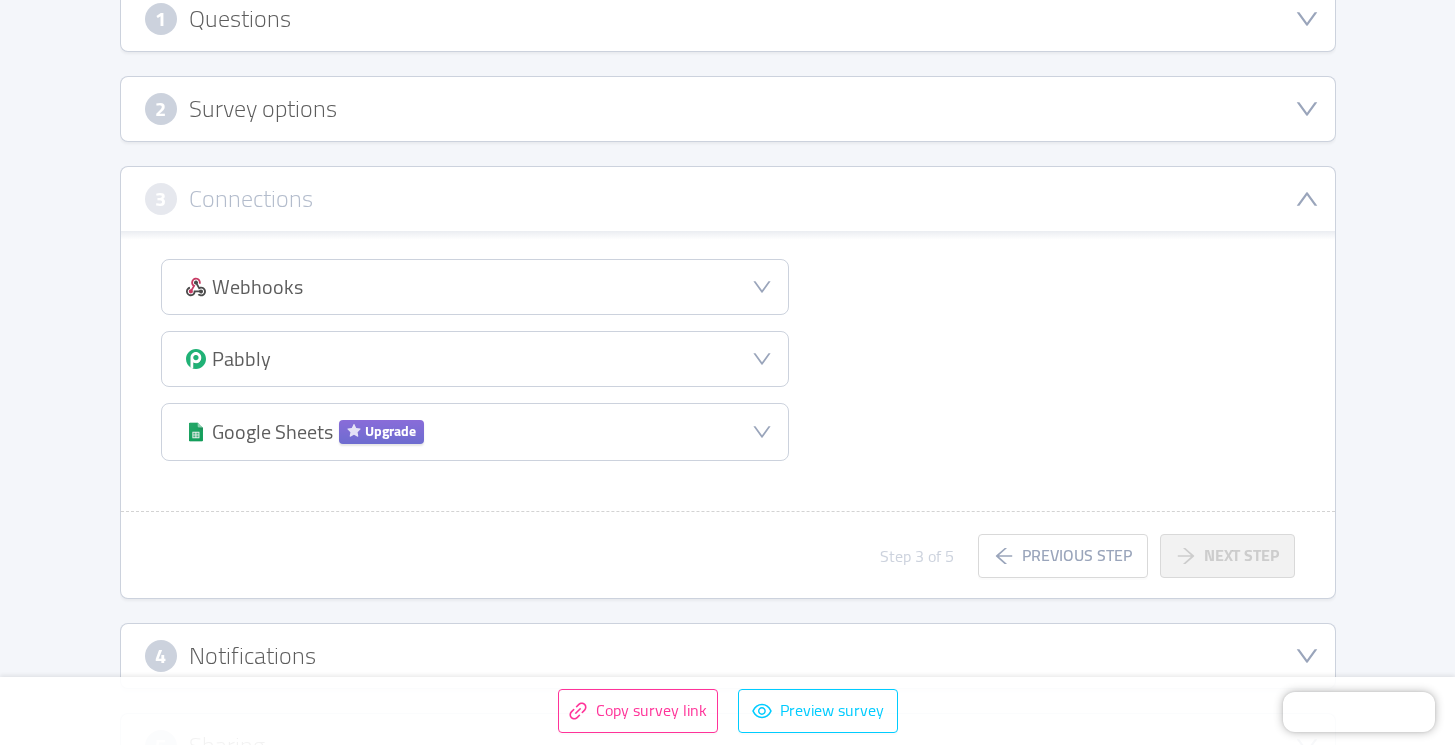 click on "Webhooks" at bounding box center (475, 287) 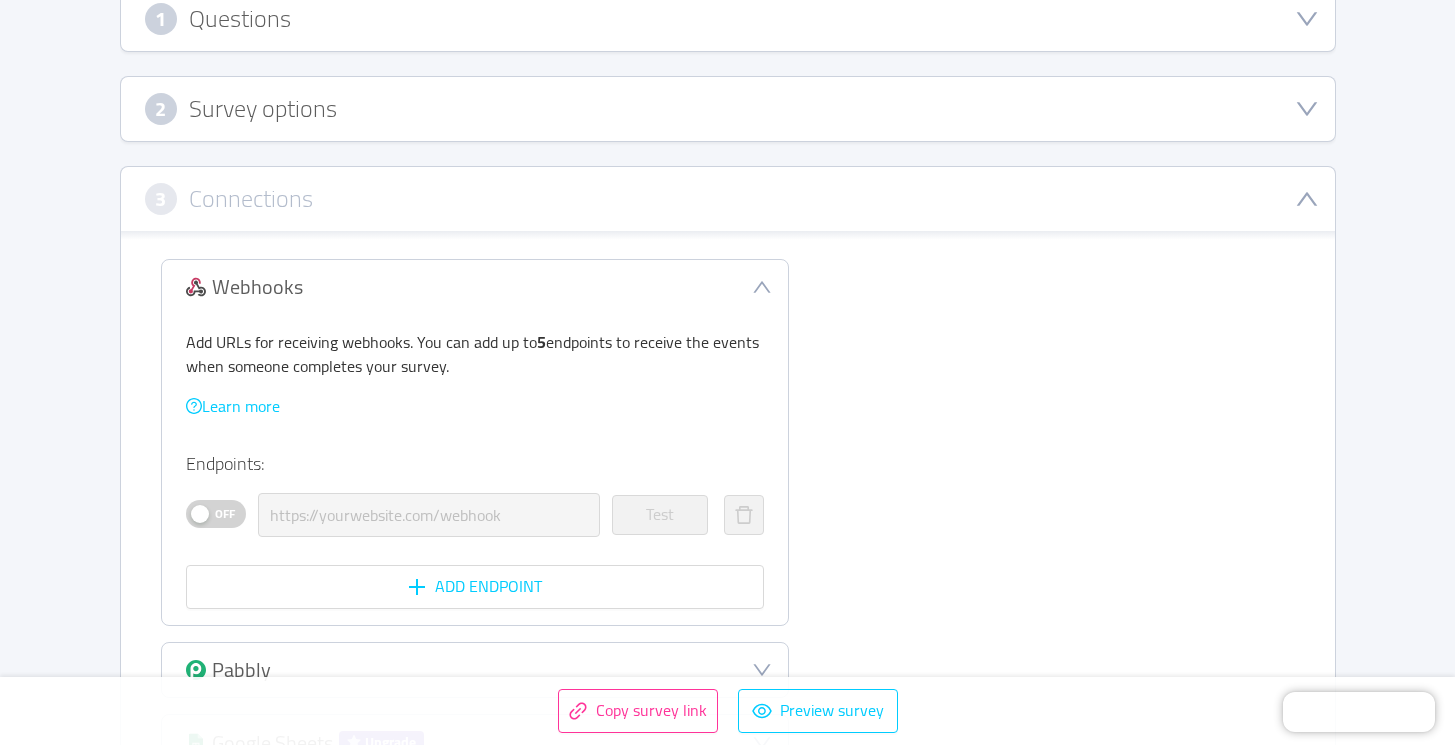 click on "Off" at bounding box center [225, 514] 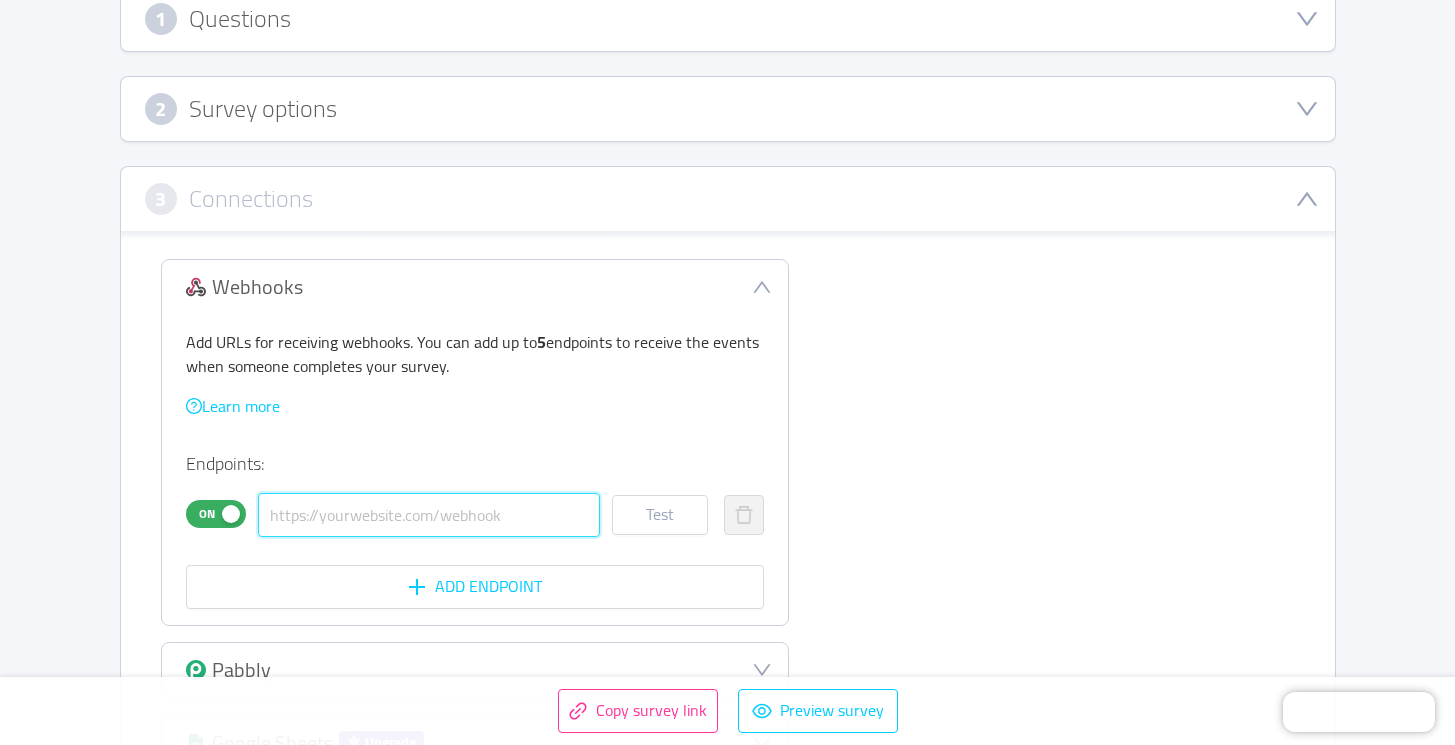 click at bounding box center (429, 515) 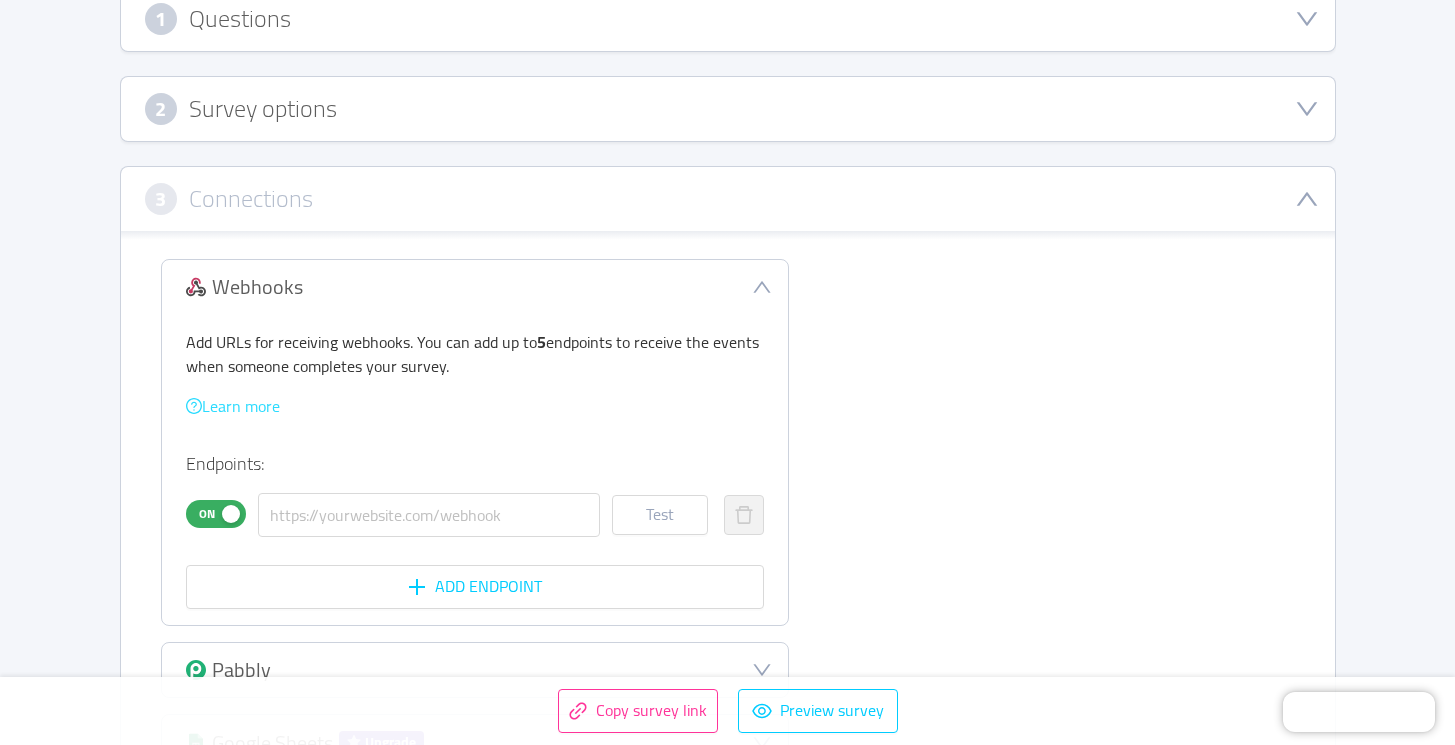 click on "Learn more" at bounding box center (233, 406) 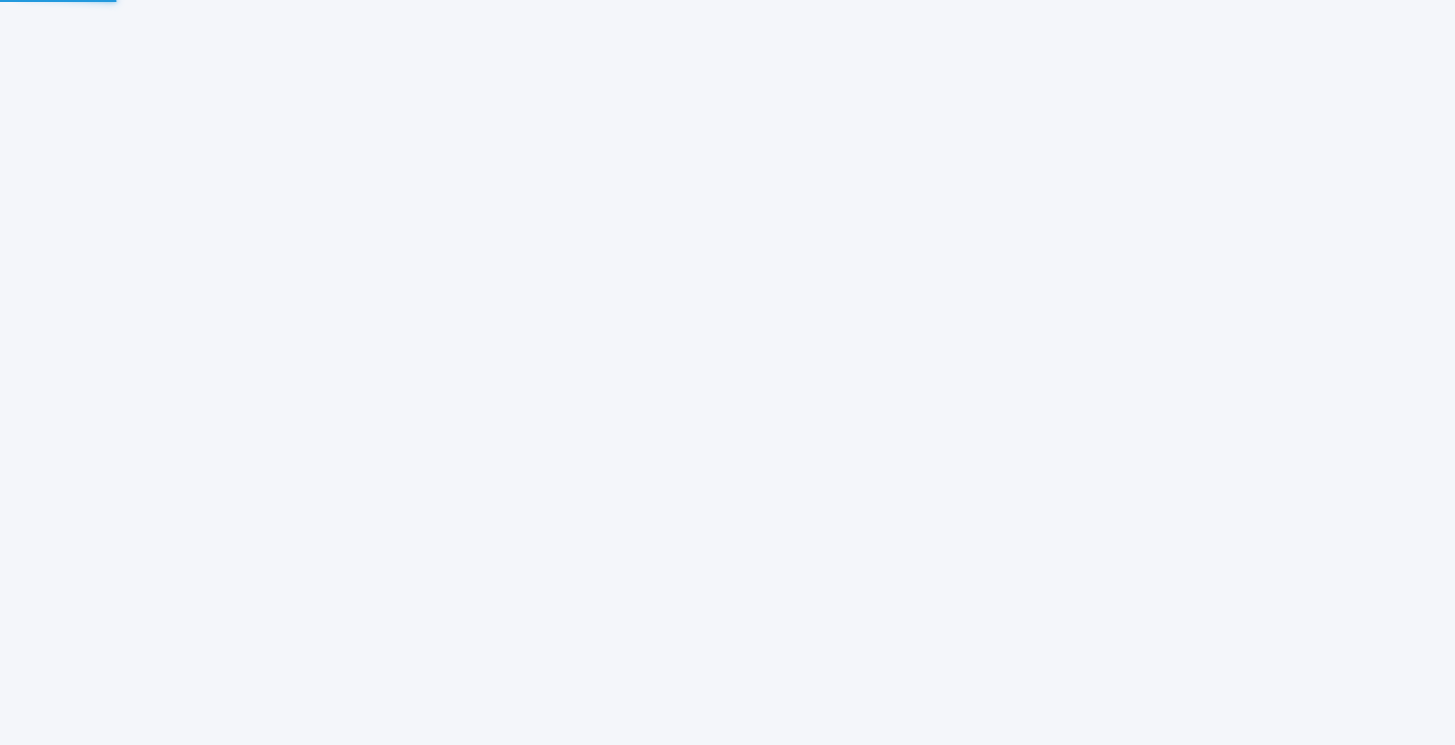 scroll, scrollTop: 0, scrollLeft: 0, axis: both 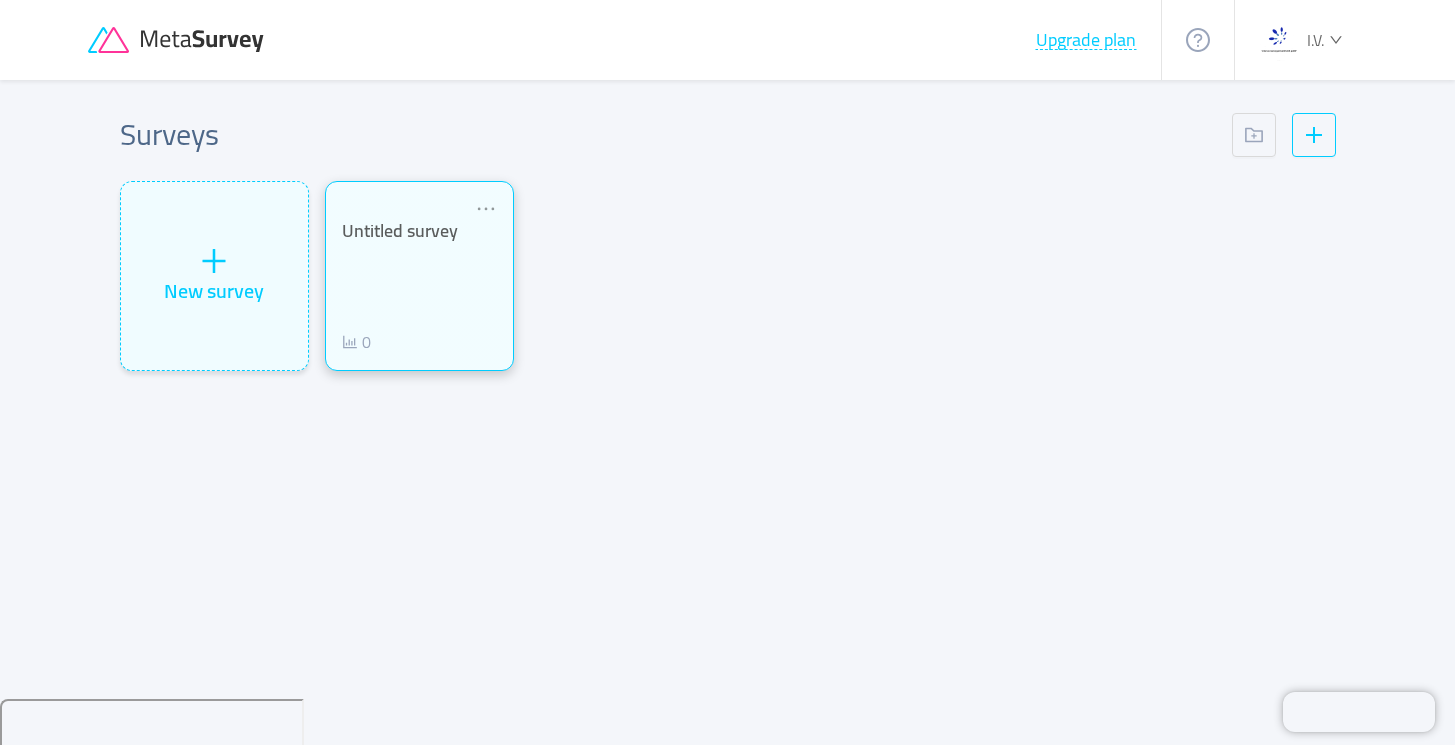 click on "Untitled survey  0" at bounding box center (419, 287) 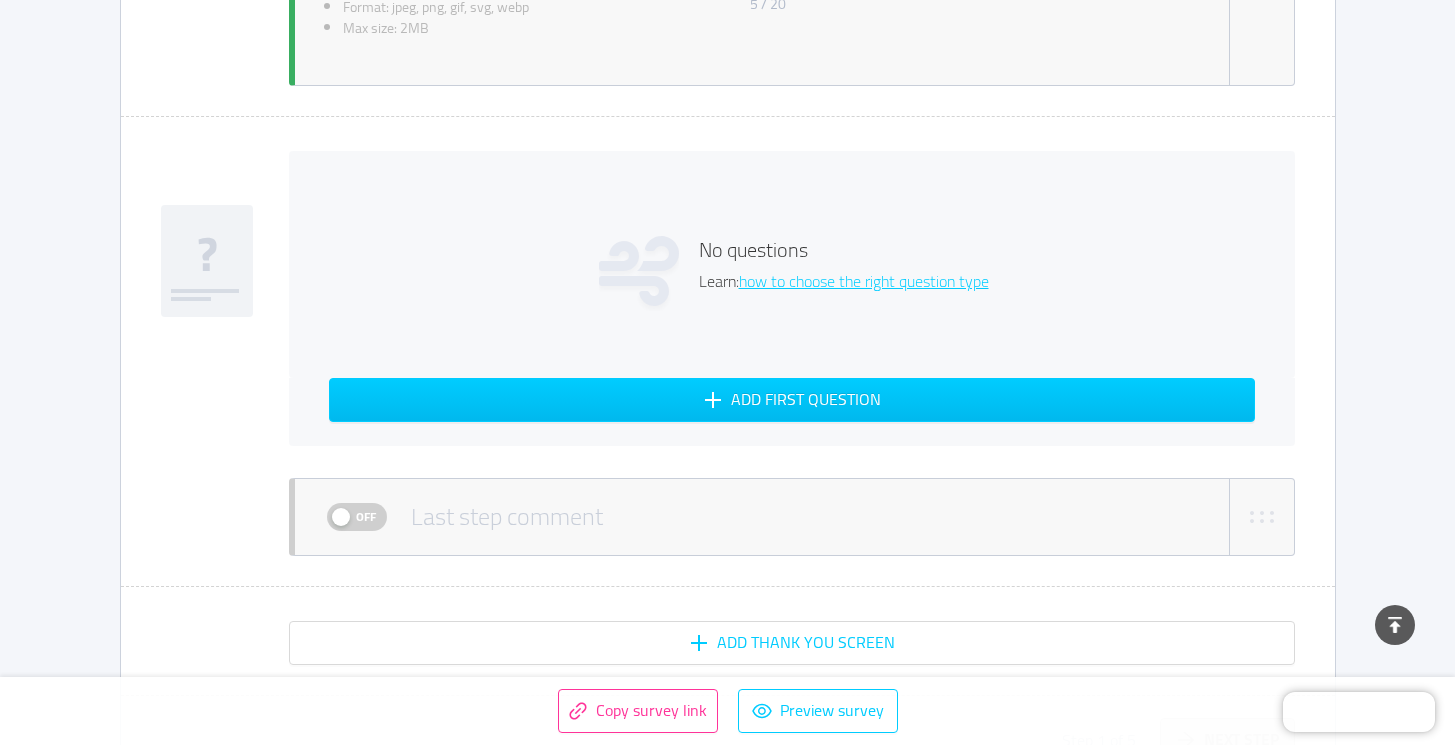 scroll, scrollTop: 1063, scrollLeft: 0, axis: vertical 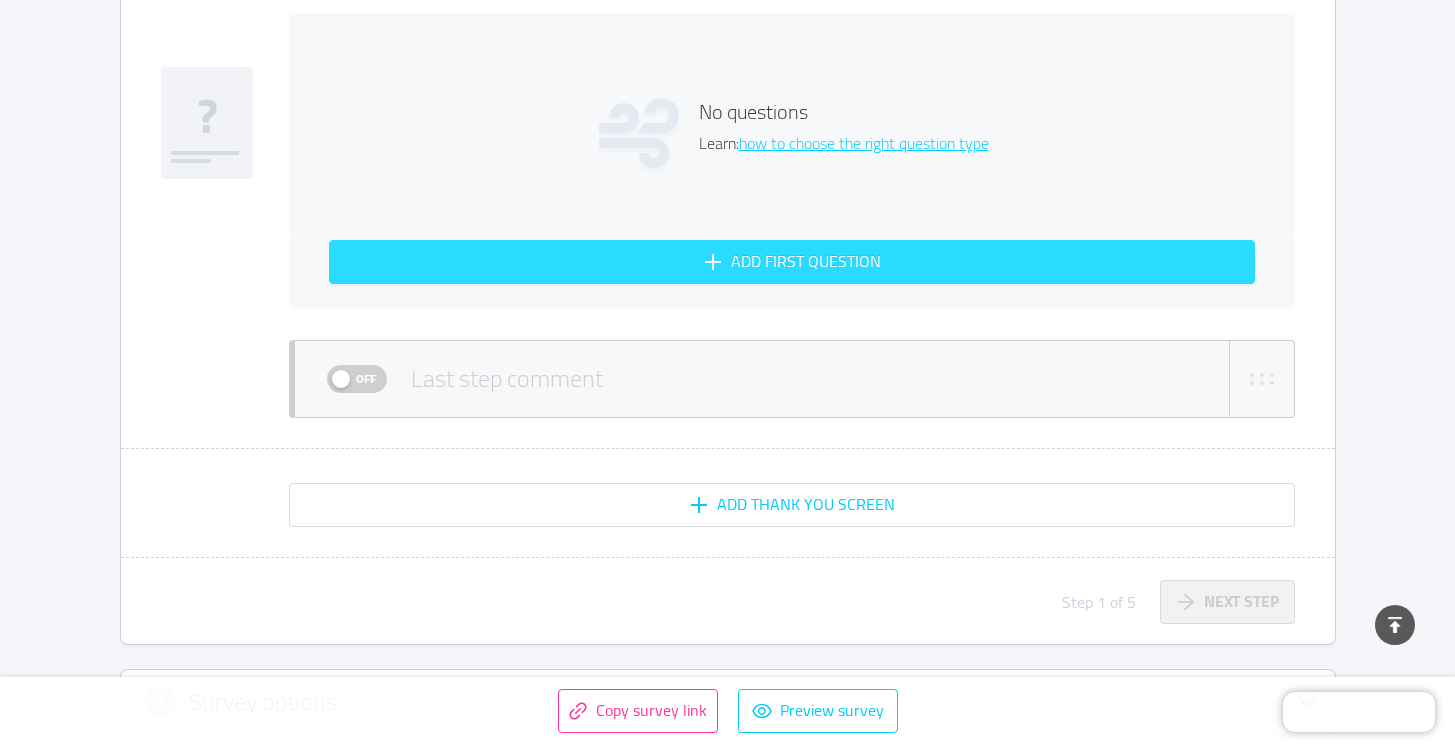 click on "Add first question" at bounding box center (792, 262) 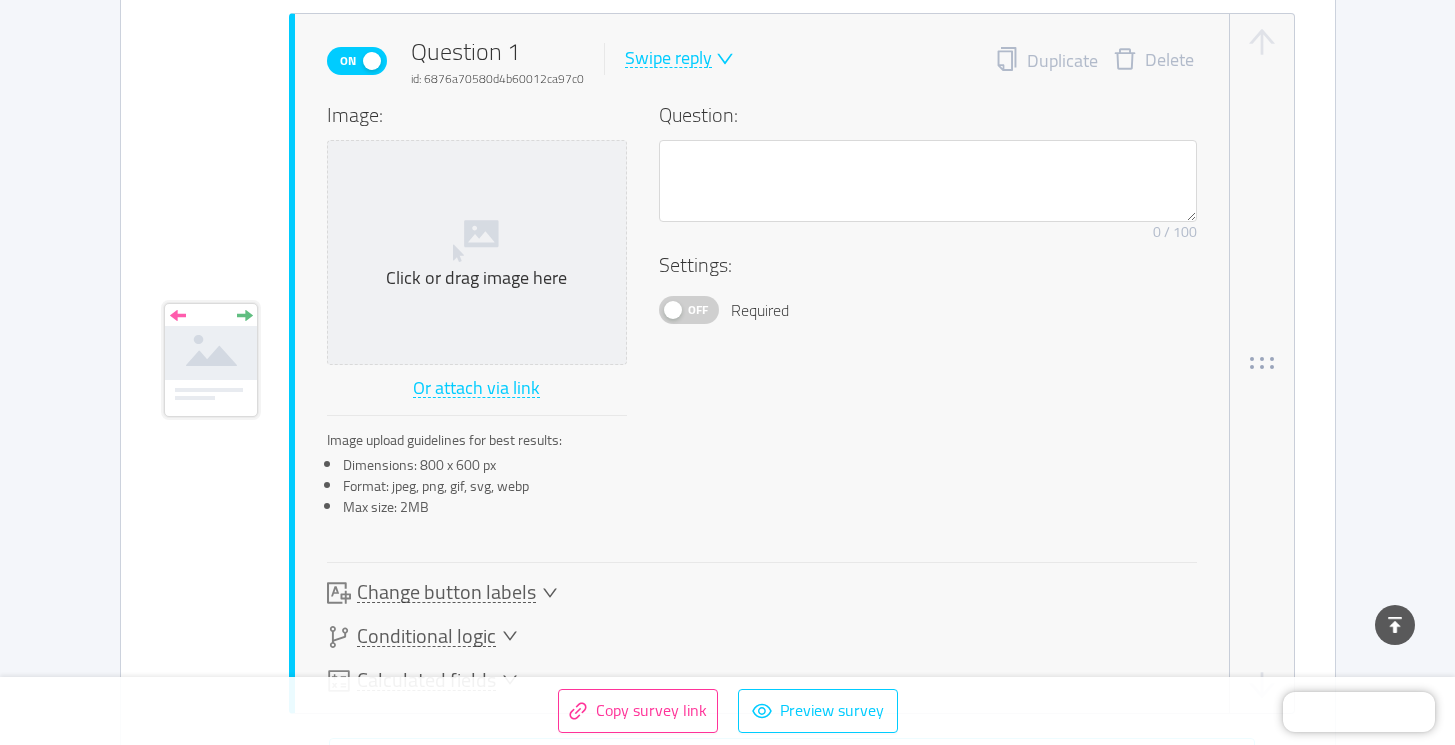scroll, scrollTop: 1053, scrollLeft: 0, axis: vertical 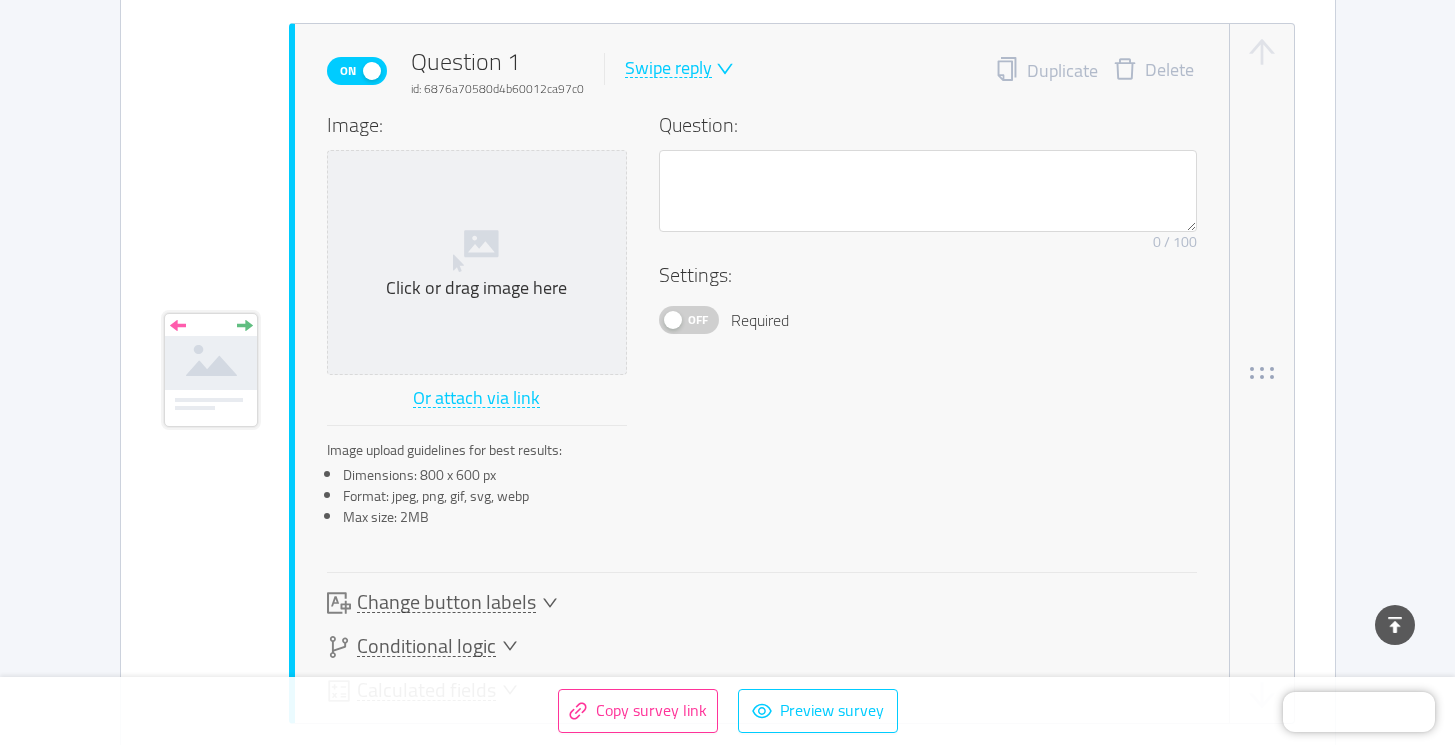 type 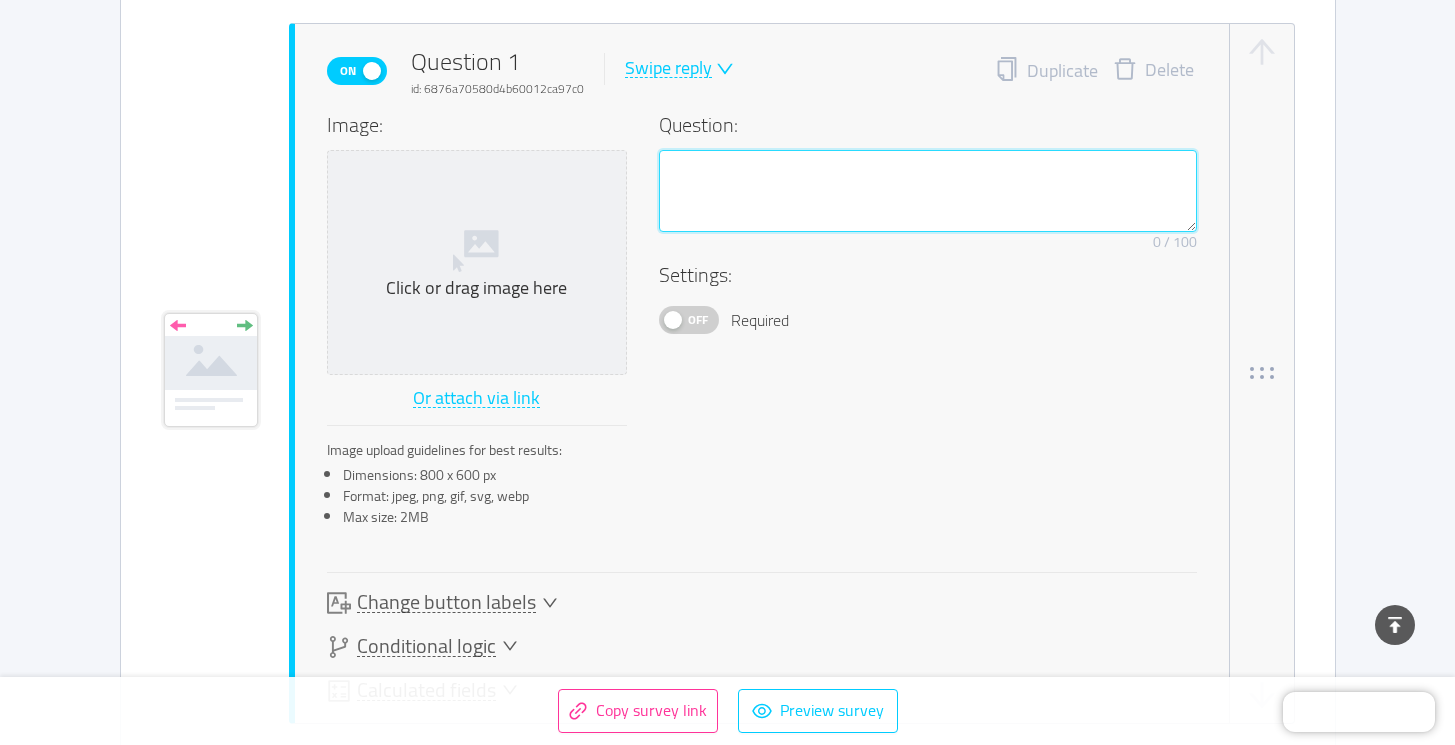 click at bounding box center (928, 191) 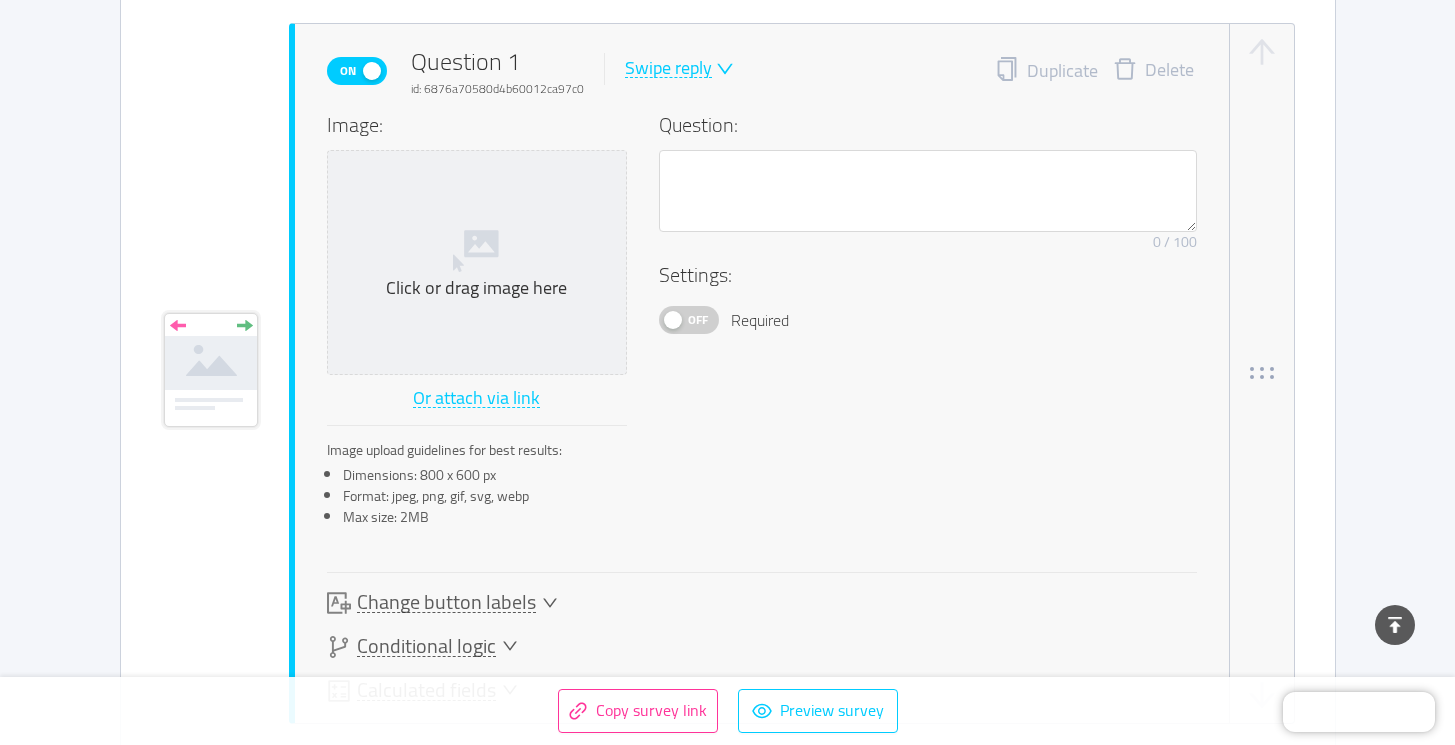 click on "Off" at bounding box center (698, 320) 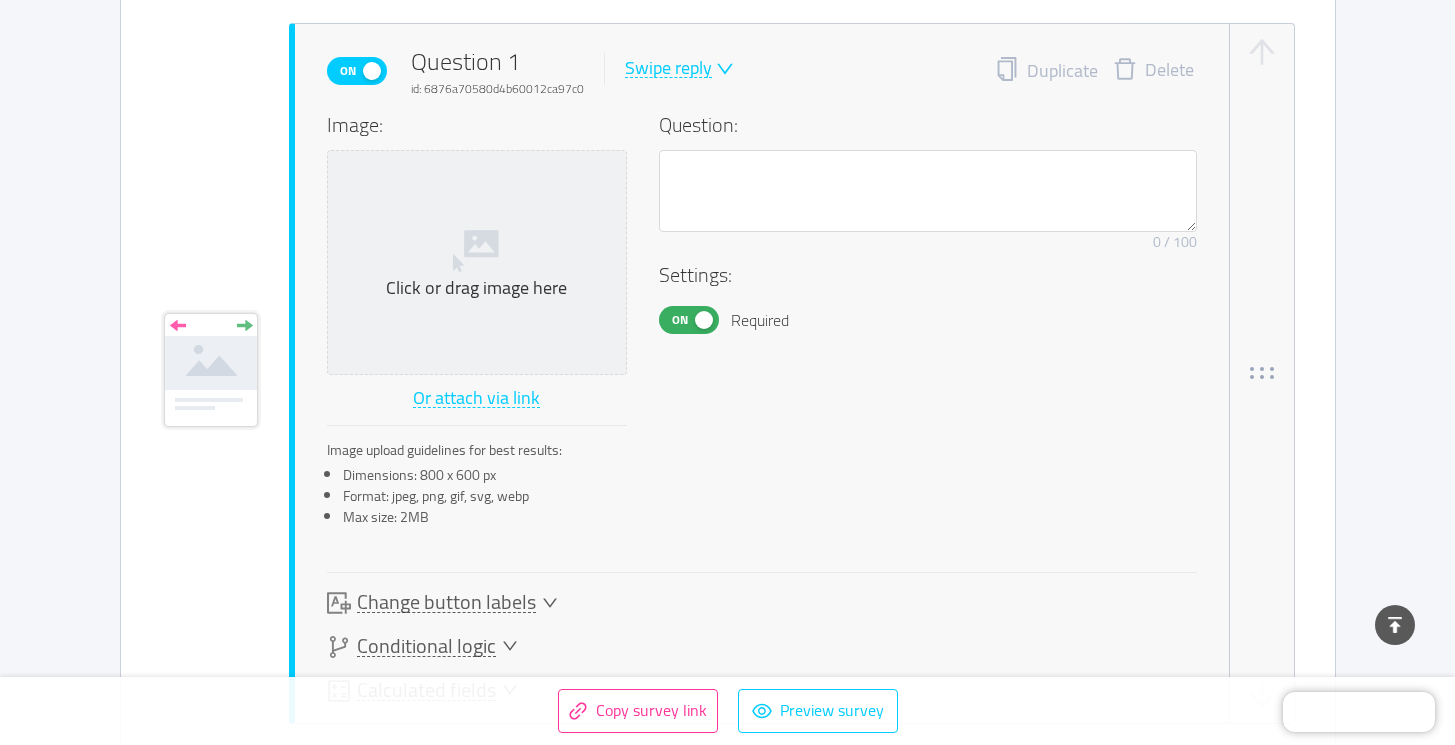 click on "On" at bounding box center (680, 320) 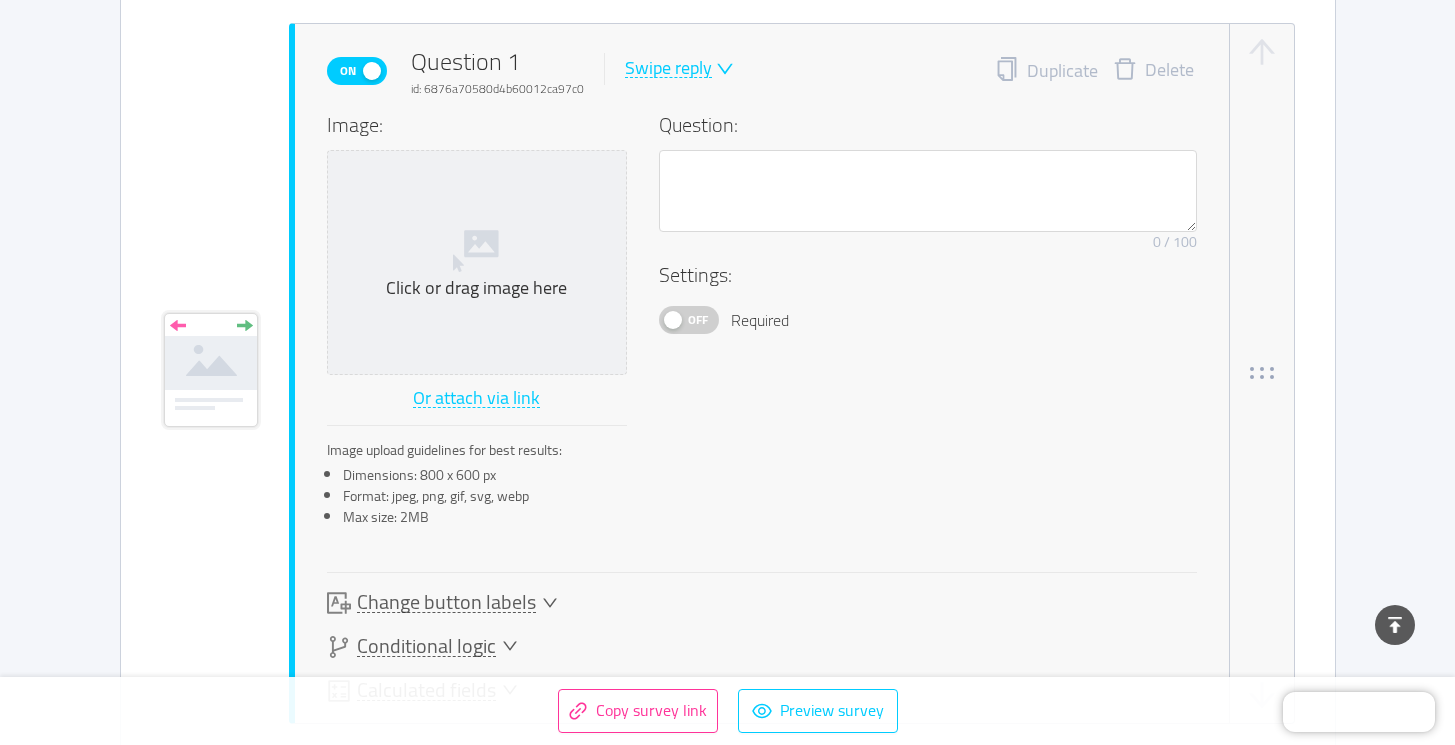 click on "Off" at bounding box center (698, 320) 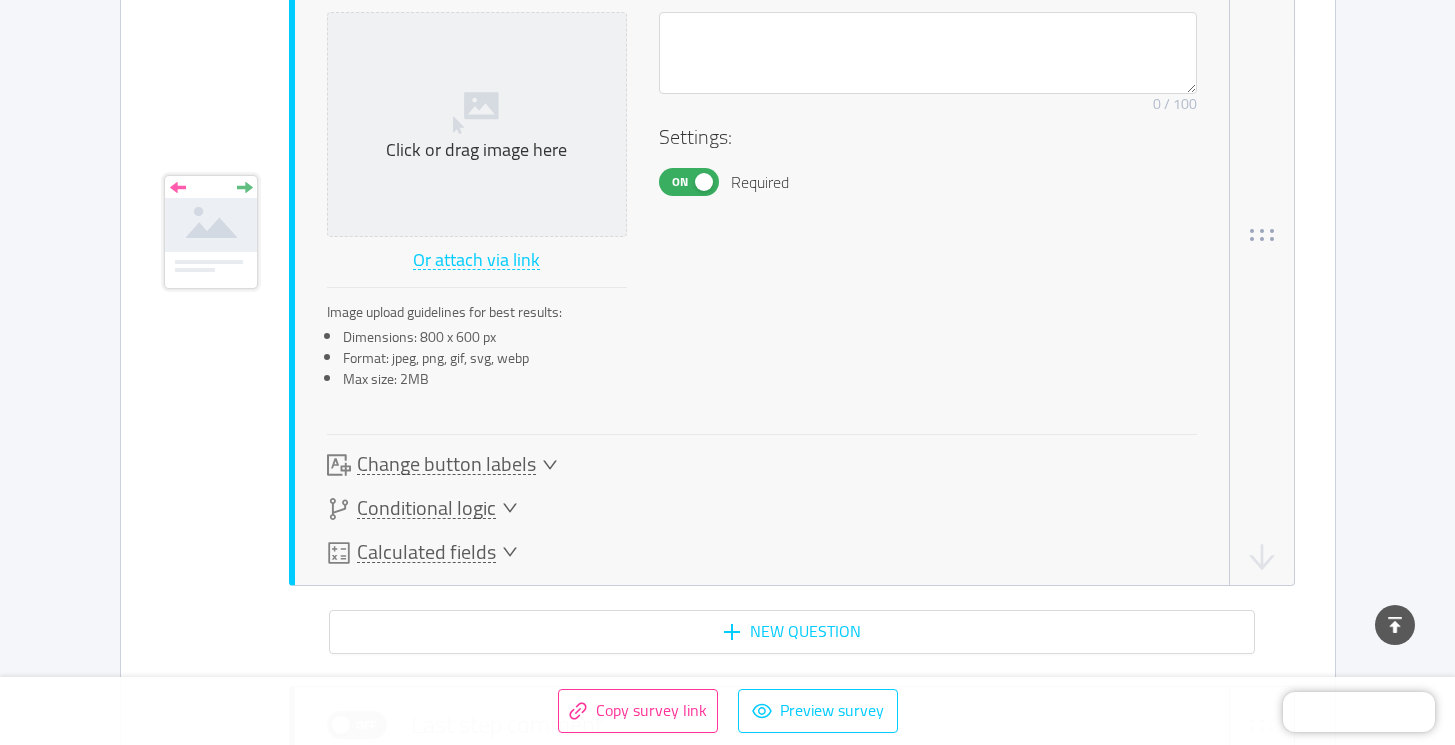 click on "Change button labels" at bounding box center (446, 464) 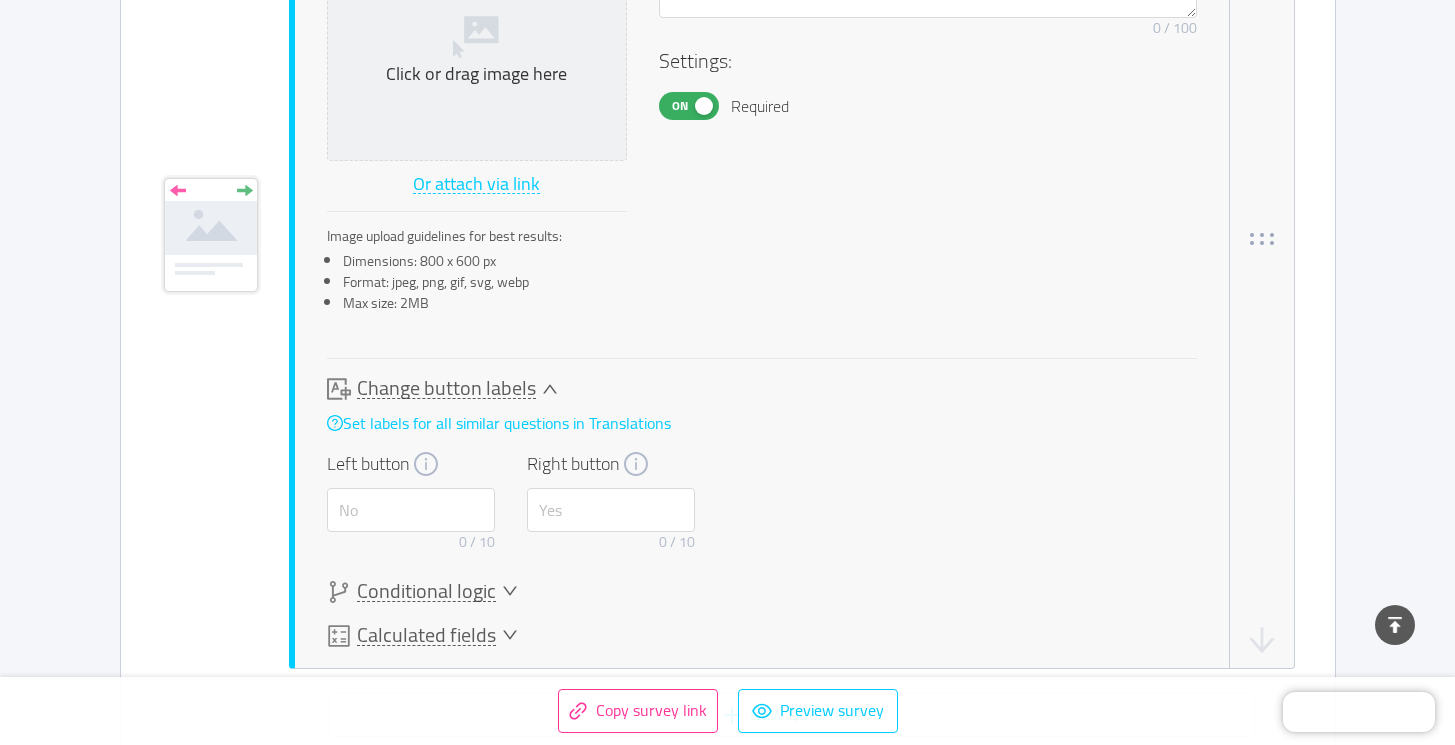scroll, scrollTop: 1271, scrollLeft: 0, axis: vertical 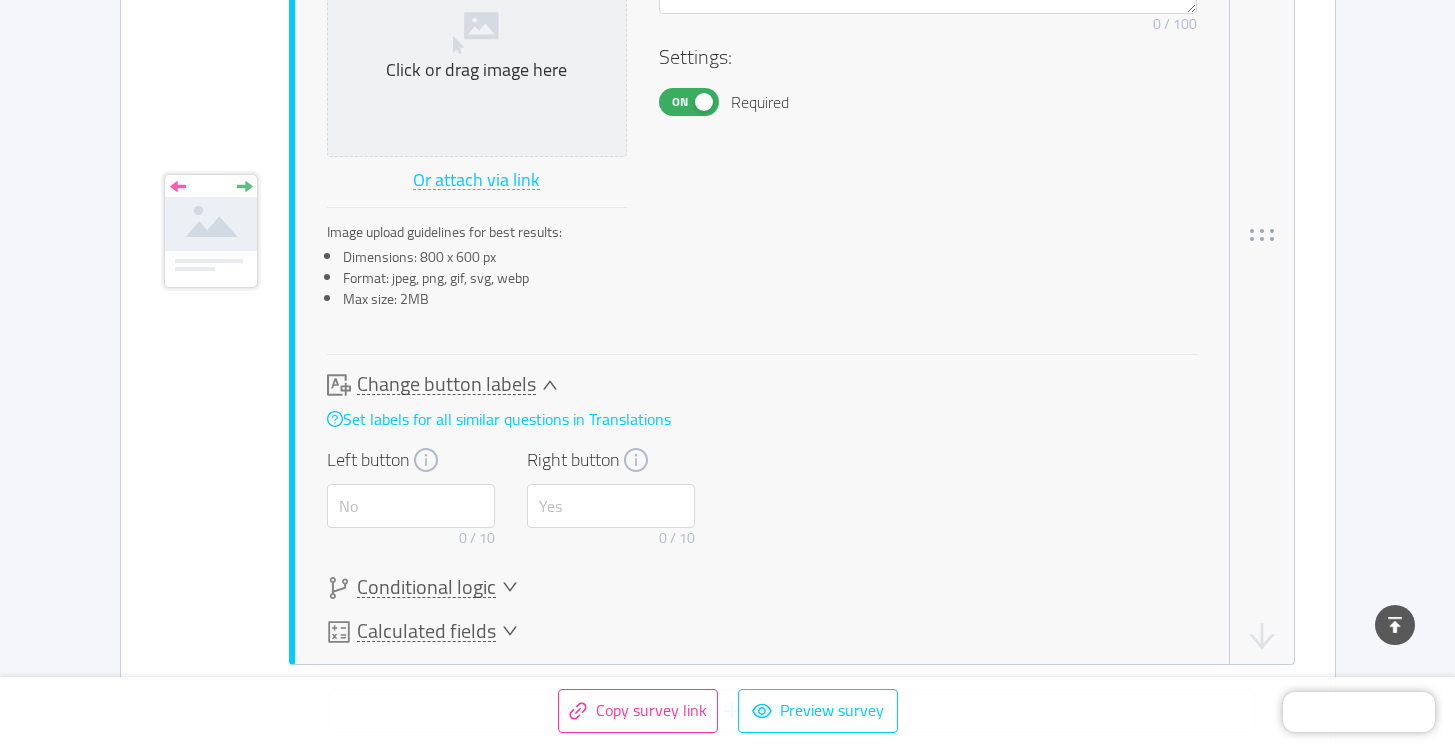 click on "Conditional logic" at bounding box center [426, 587] 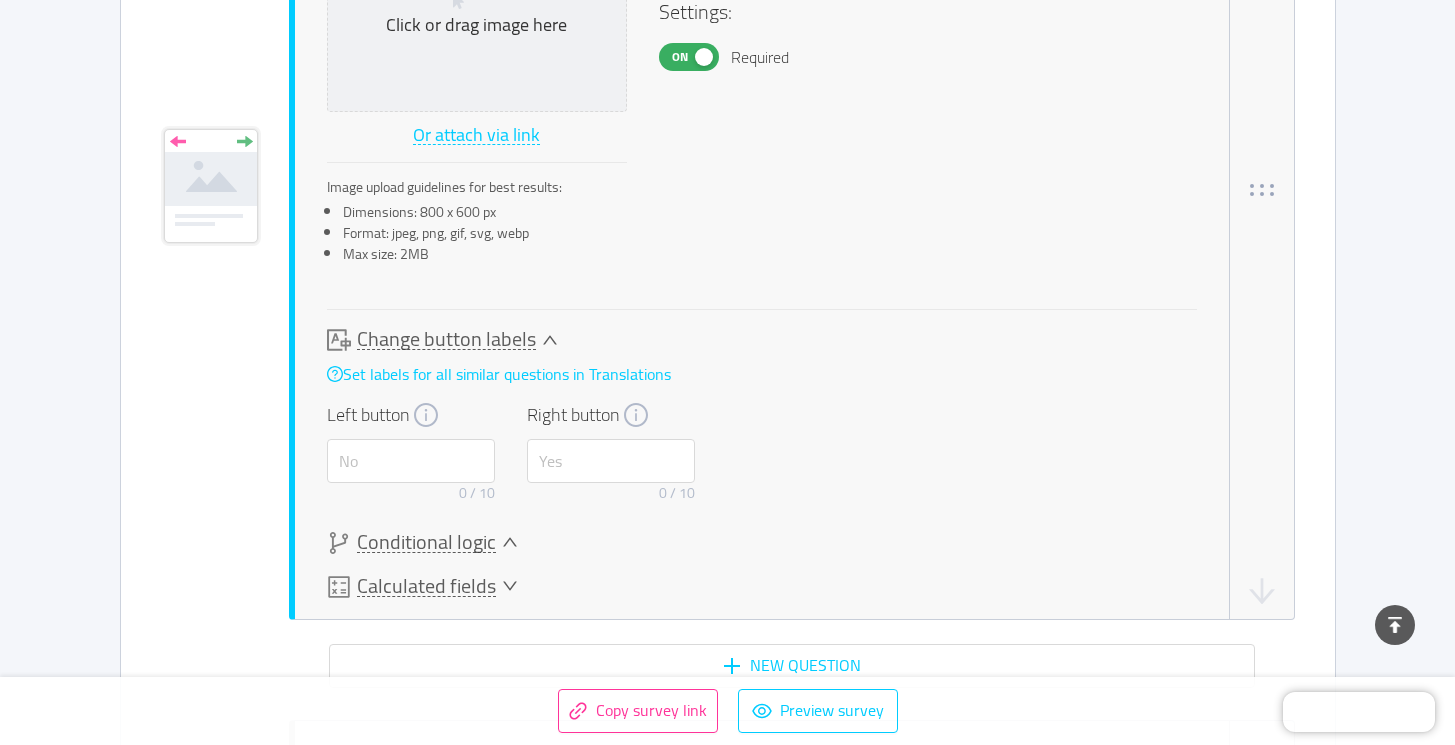 scroll, scrollTop: 1318, scrollLeft: 0, axis: vertical 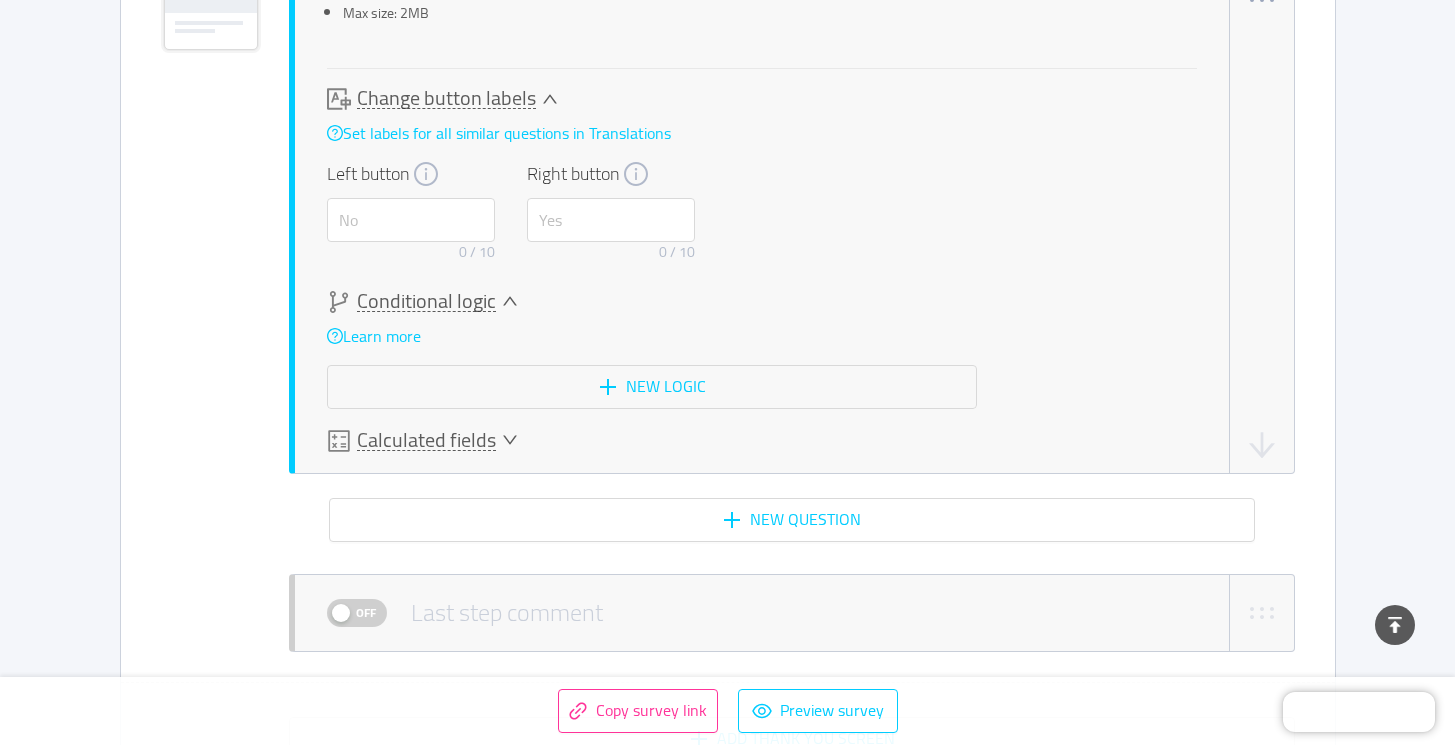 click on "Calculated fields" at bounding box center (426, 440) 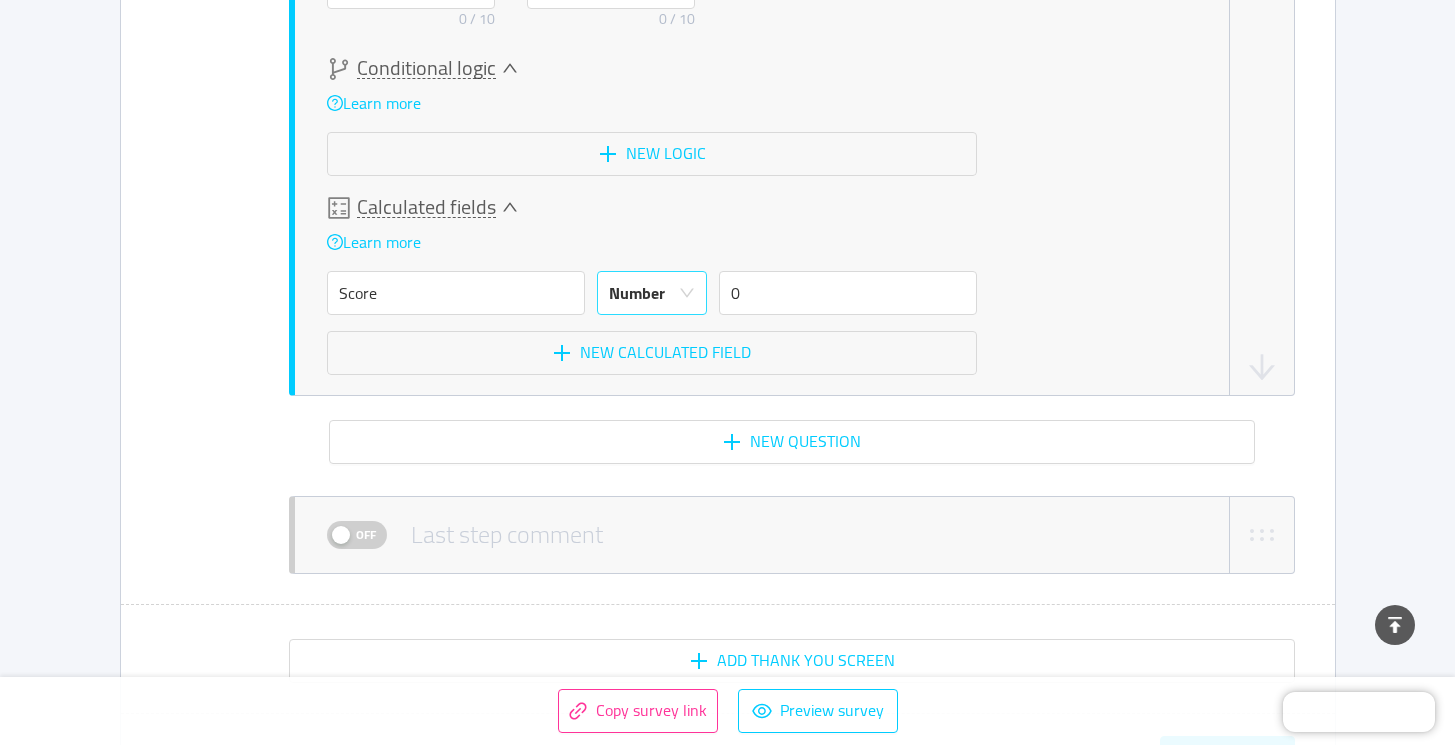scroll, scrollTop: 1791, scrollLeft: 0, axis: vertical 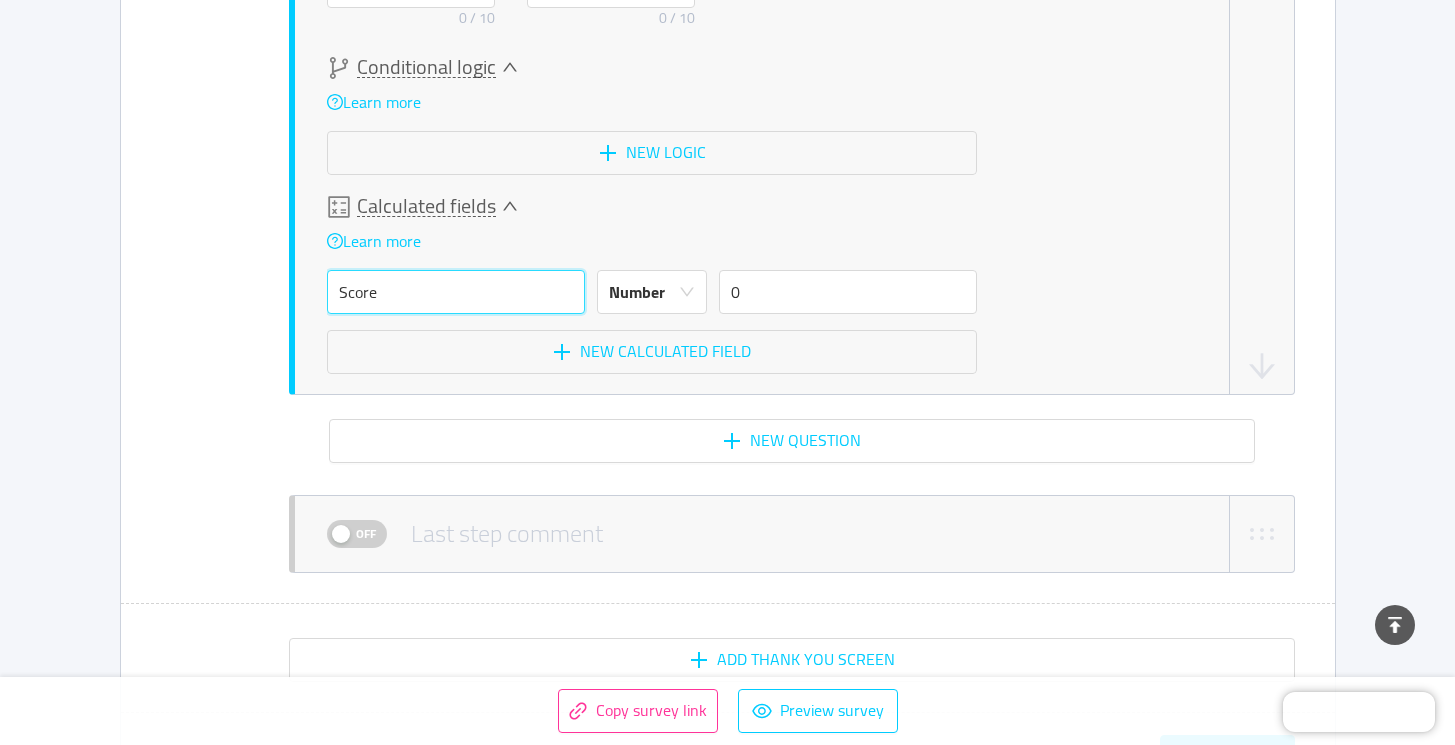 click on "Score" at bounding box center (456, 292) 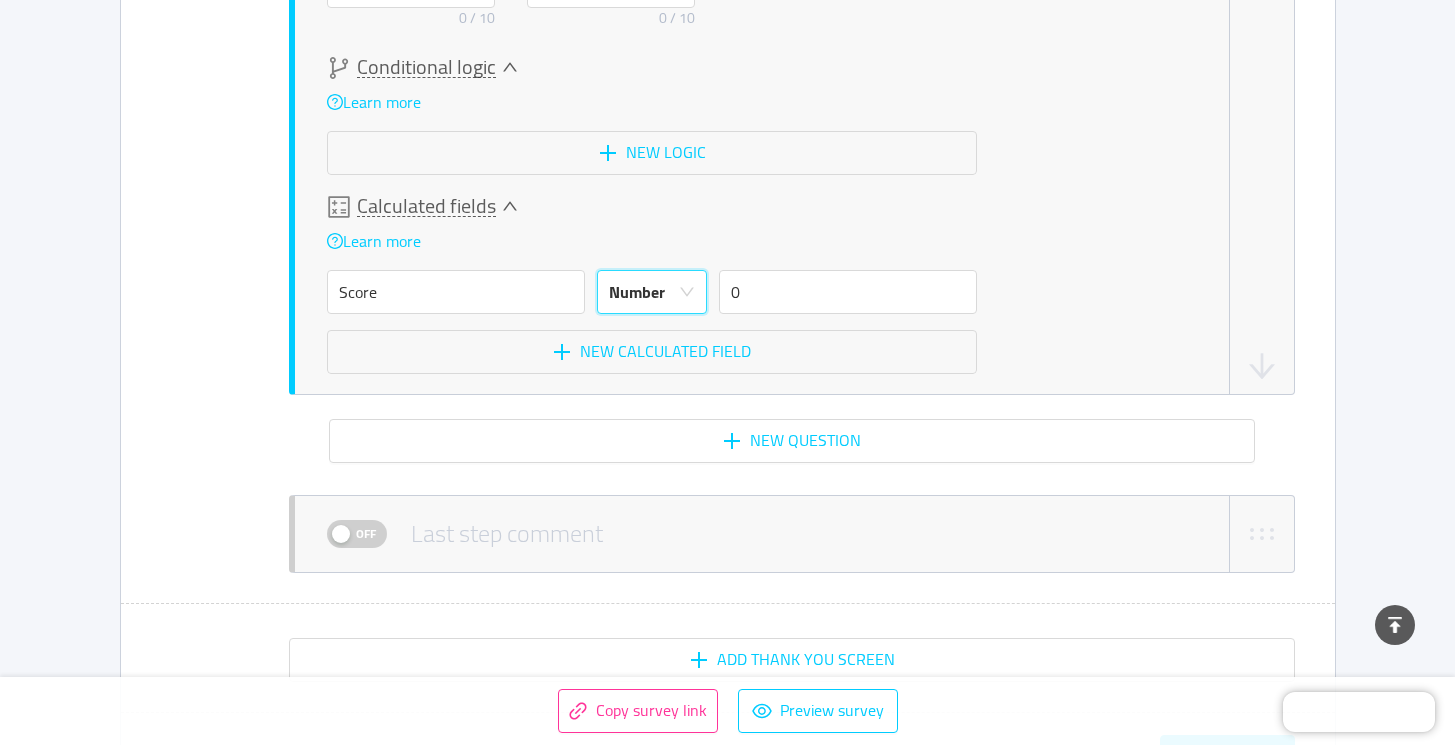 click on "Number" at bounding box center (637, 292) 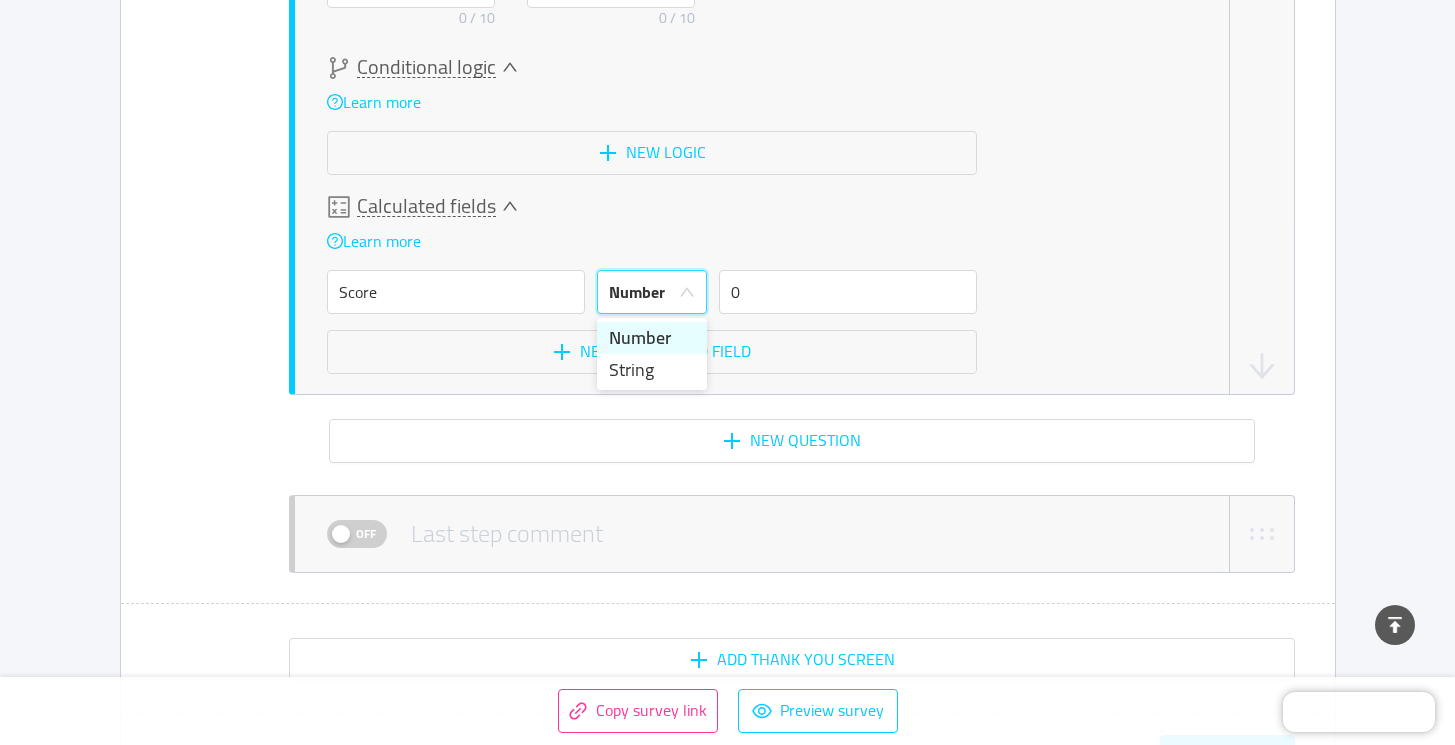 click on "Number" at bounding box center (637, 292) 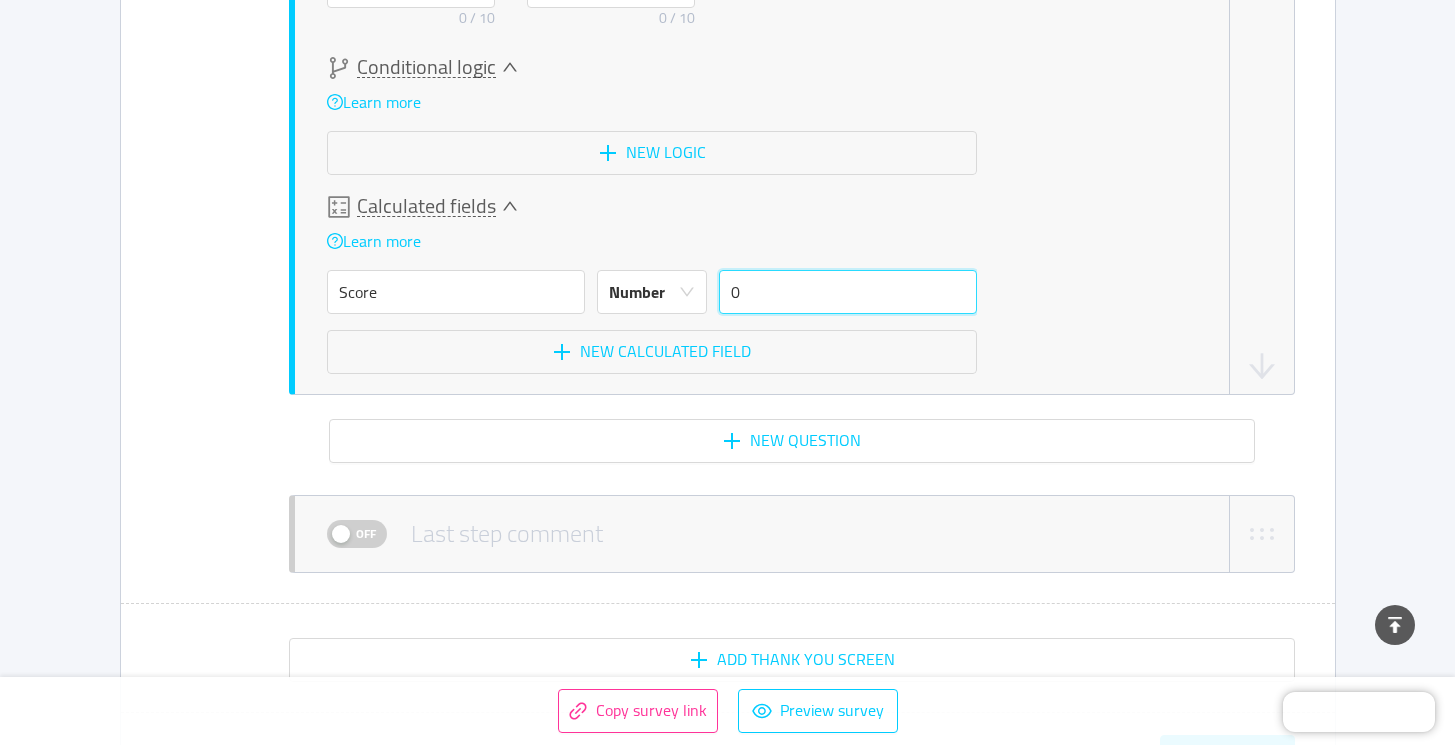 click on "0" at bounding box center [848, 292] 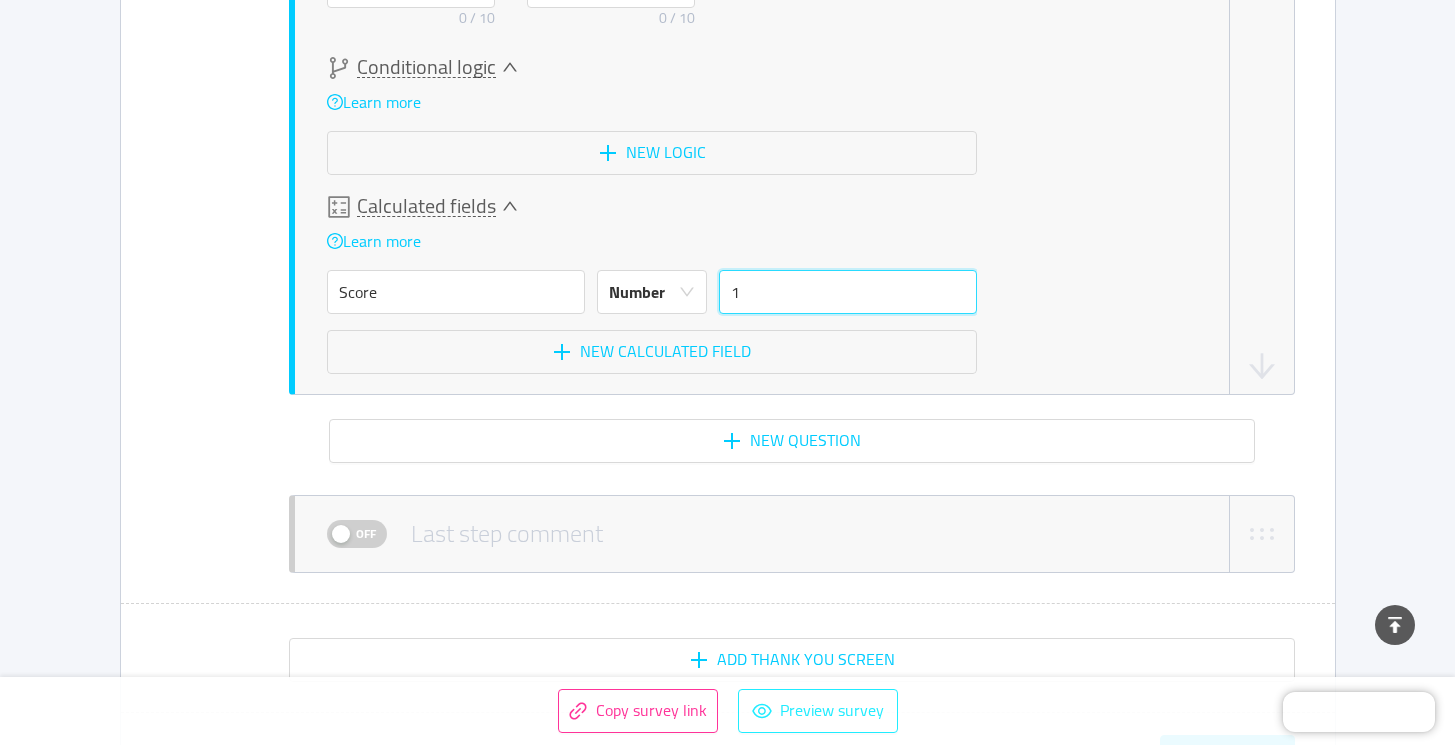 type on "1" 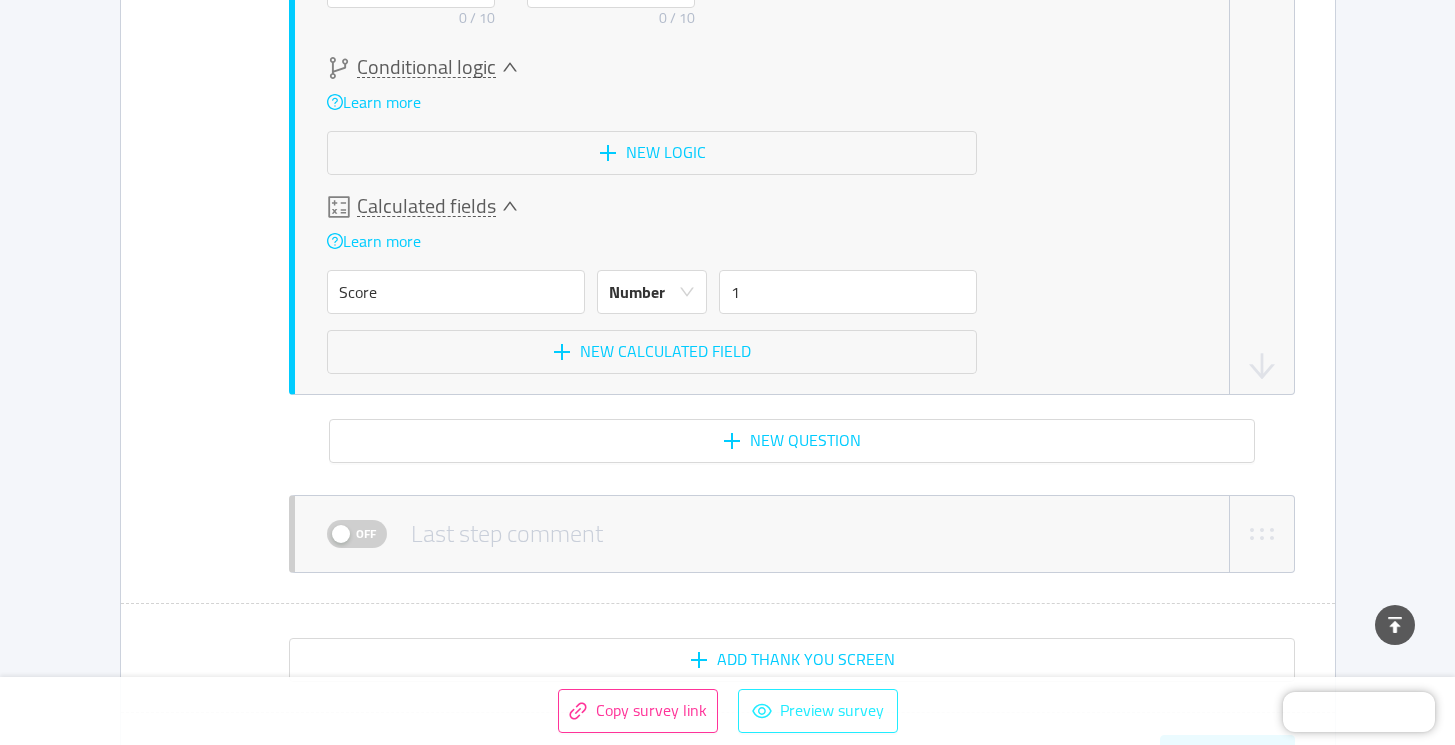 click on "Preview survey" at bounding box center (818, 711) 